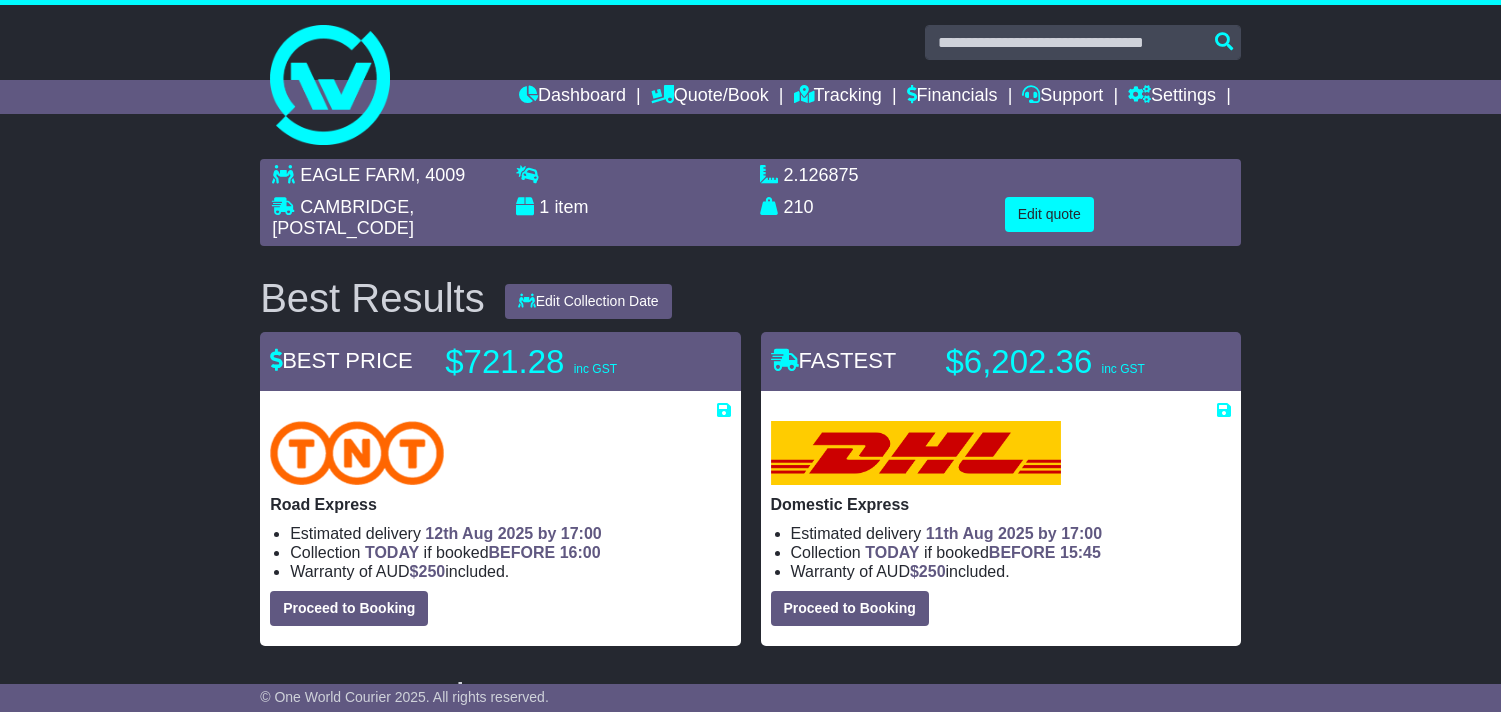 scroll, scrollTop: 0, scrollLeft: 0, axis: both 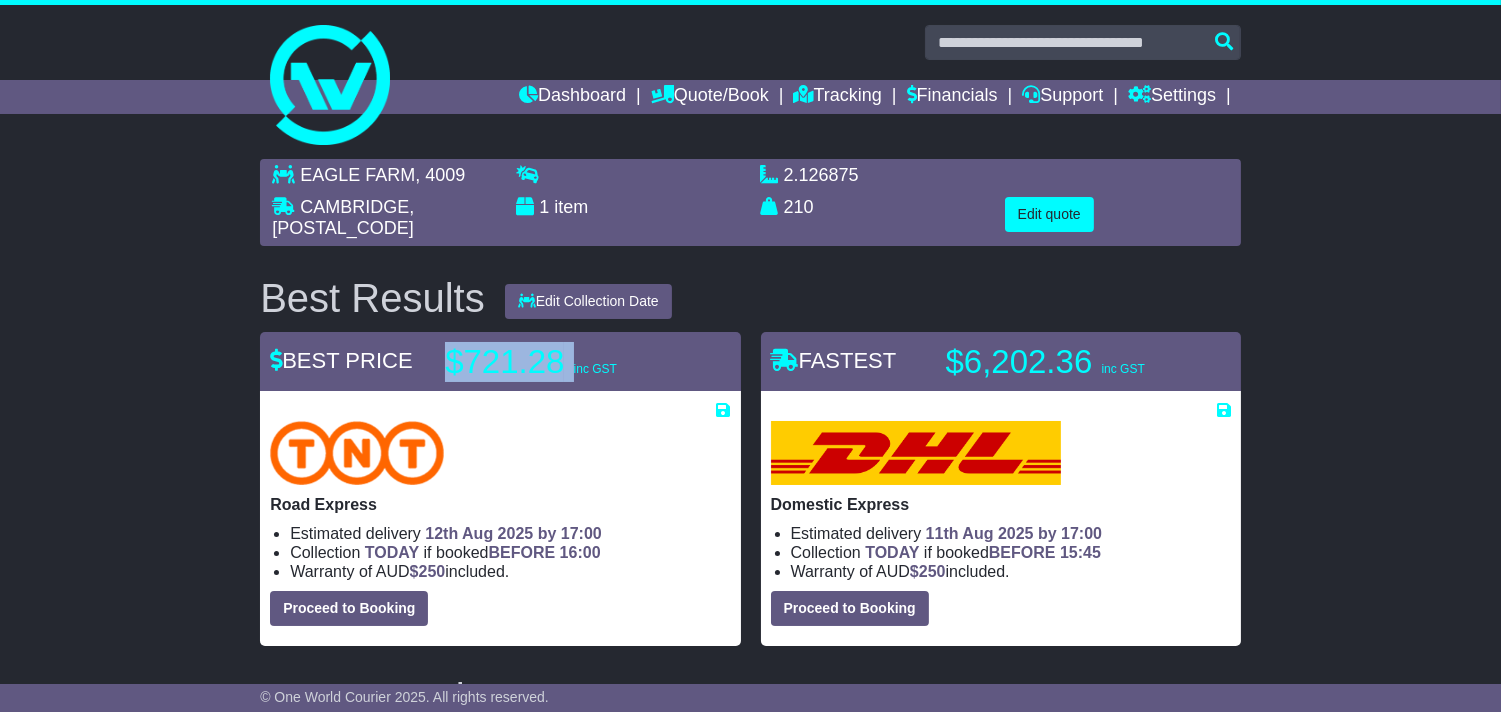 drag, startPoint x: 445, startPoint y: 358, endPoint x: 574, endPoint y: 357, distance: 129.00388 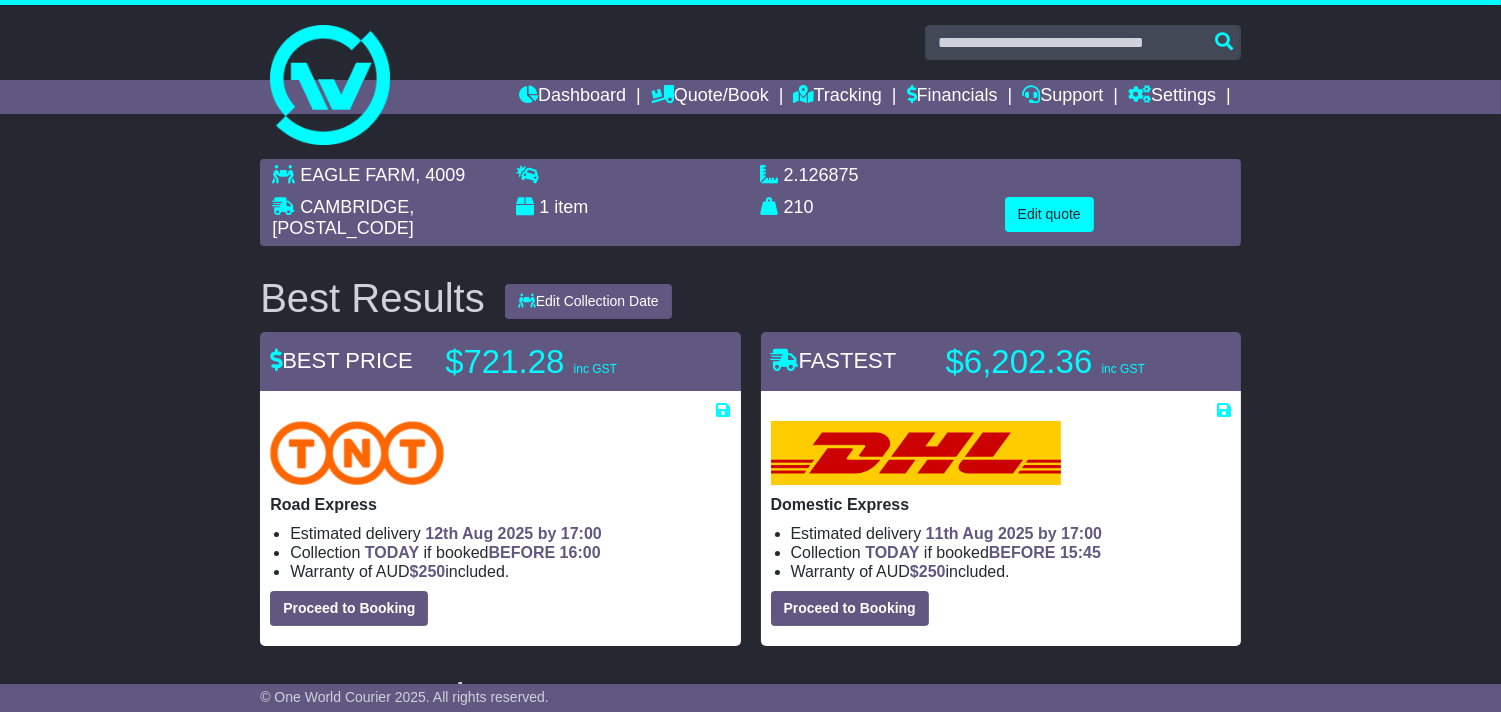 click on "EAGLE FARM , 4009
CAMBRIDGE , 7170
1   item
2.126875
m 3
in 3
210  kg(s)  lb(s) Edit quote" at bounding box center (750, 1031) 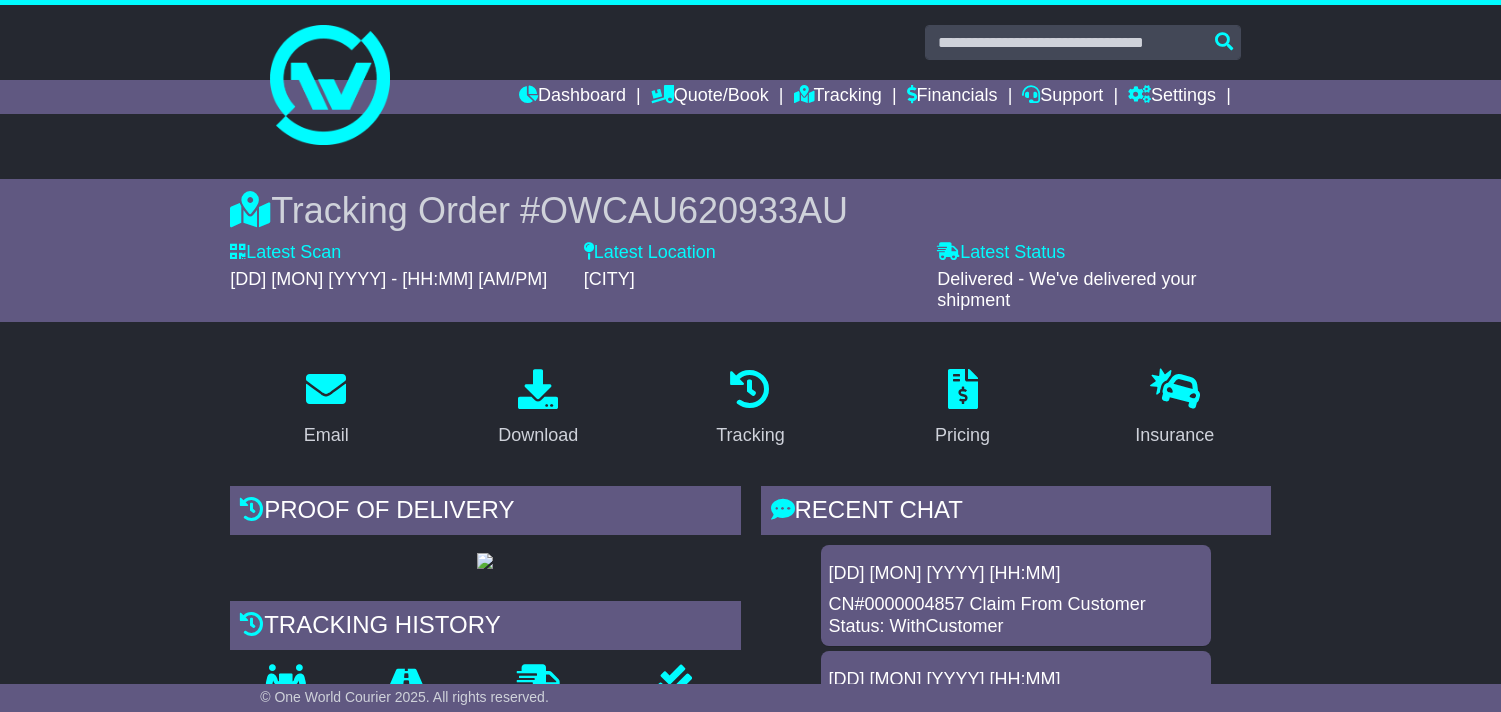 scroll, scrollTop: 333, scrollLeft: 0, axis: vertical 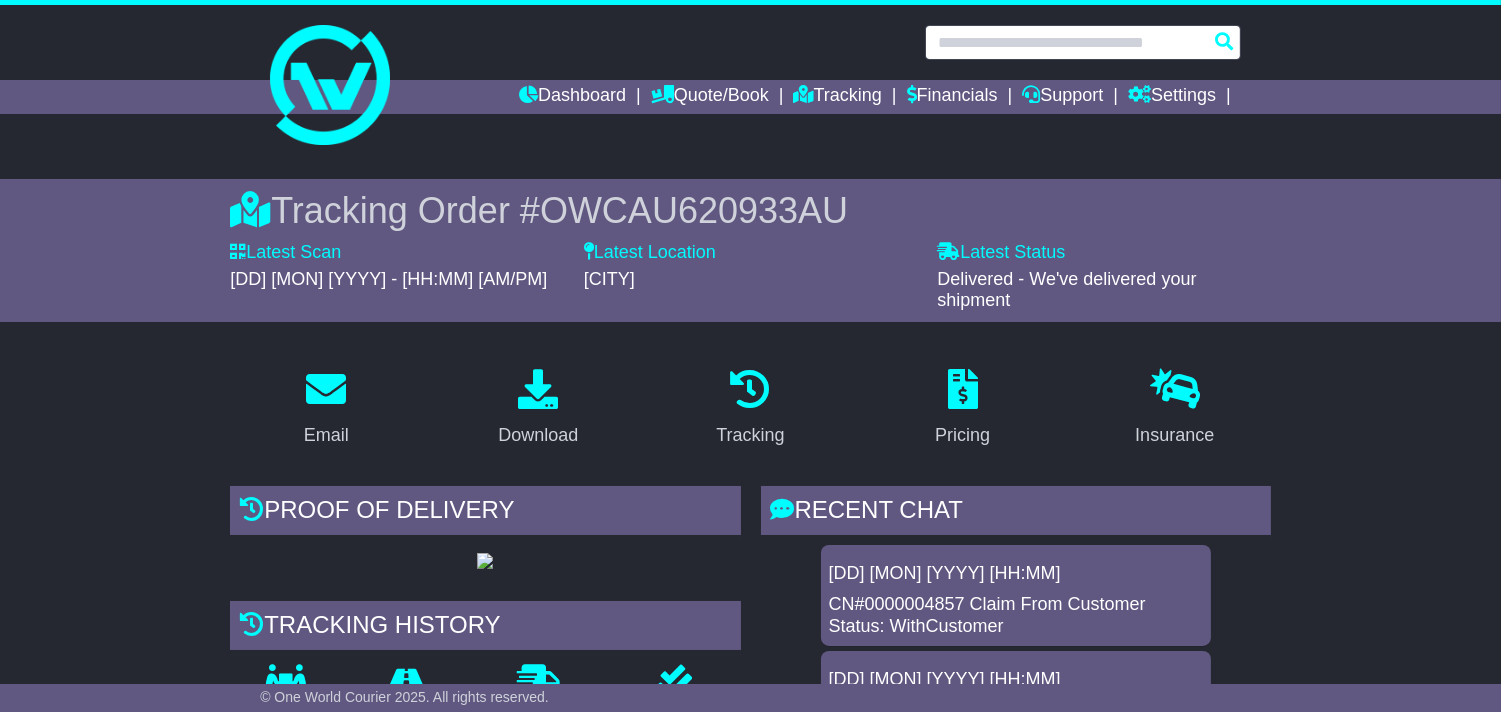 click at bounding box center [1083, 42] 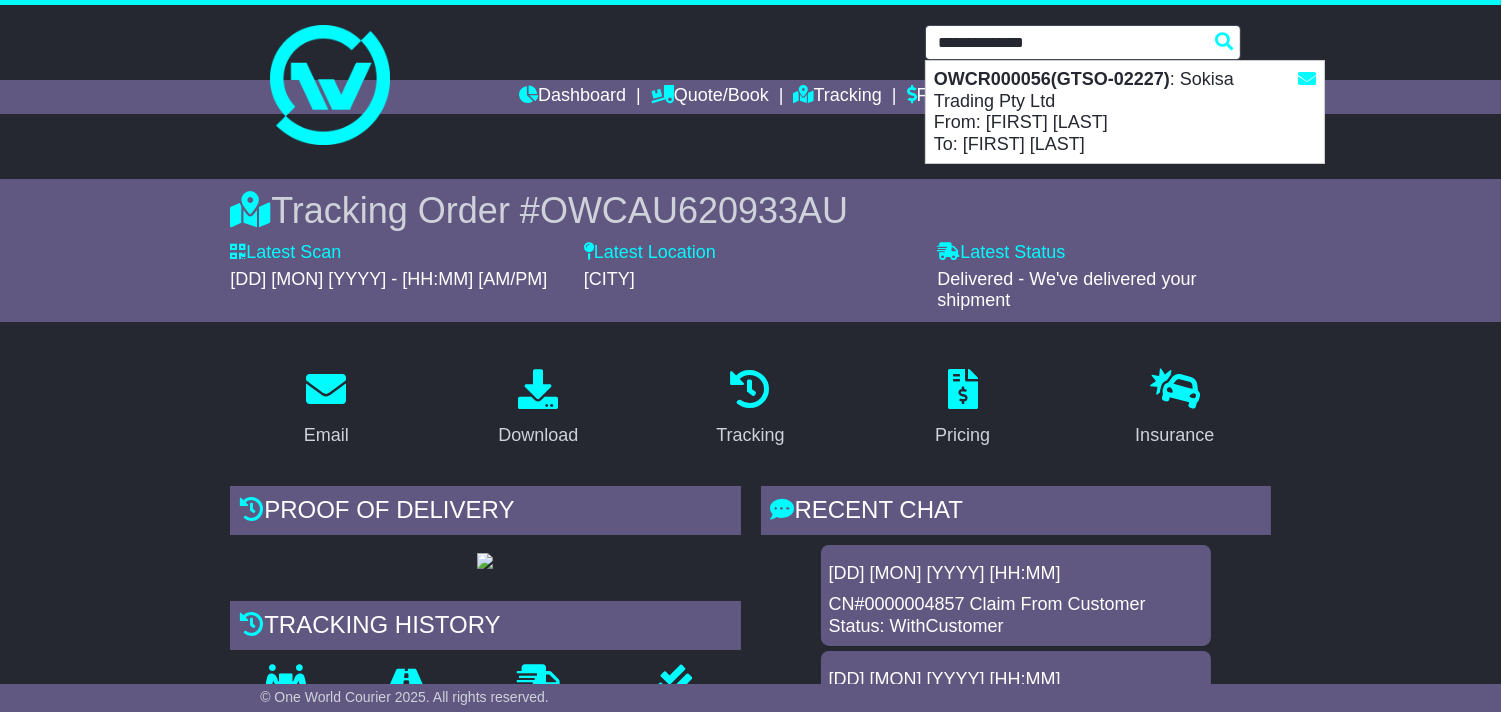 click on "OWCR000056(GTSO-02227) : Sokisa Trading Pty Ltd From: [FIRST] [LAST] To: [FIRST] [LAST]" at bounding box center (1125, 112) 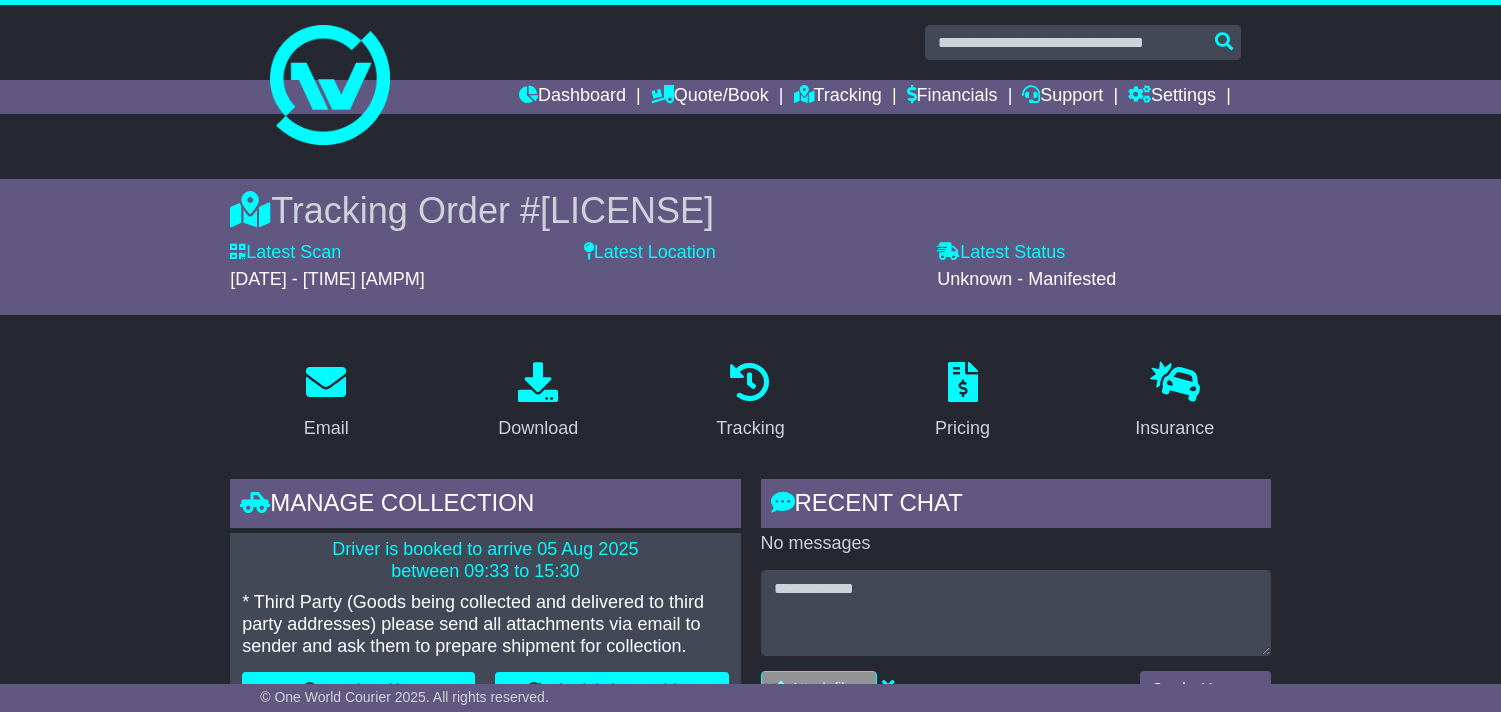 scroll, scrollTop: 333, scrollLeft: 0, axis: vertical 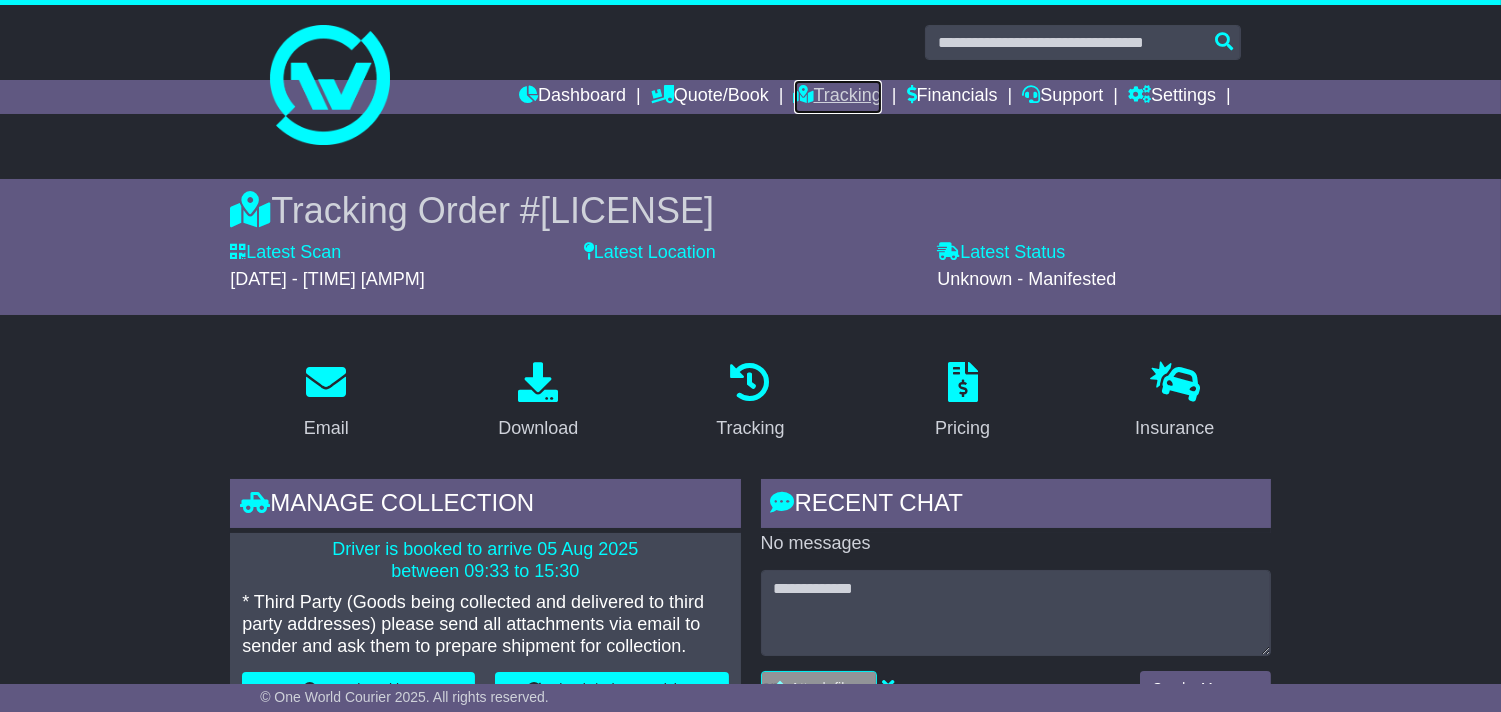 click on "Tracking" at bounding box center (838, 97) 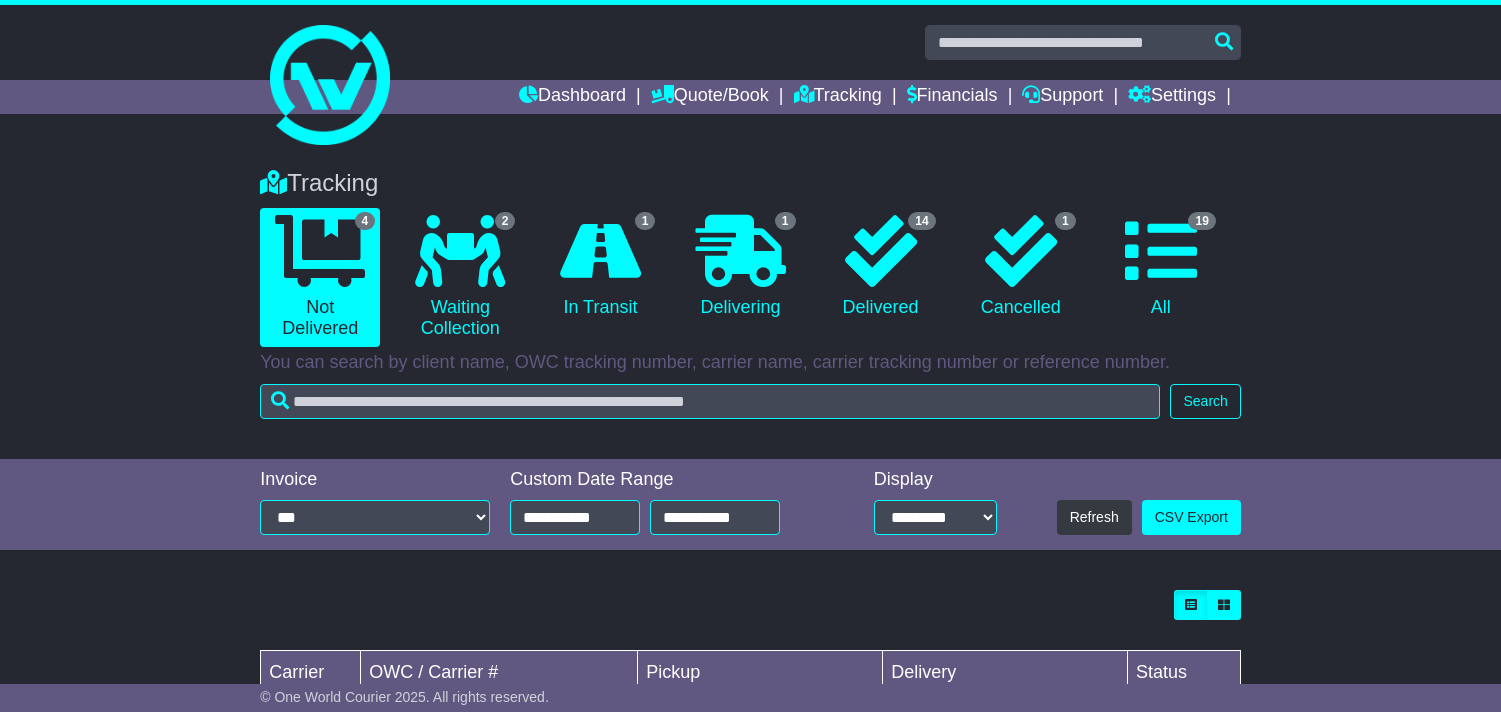 scroll, scrollTop: 0, scrollLeft: 0, axis: both 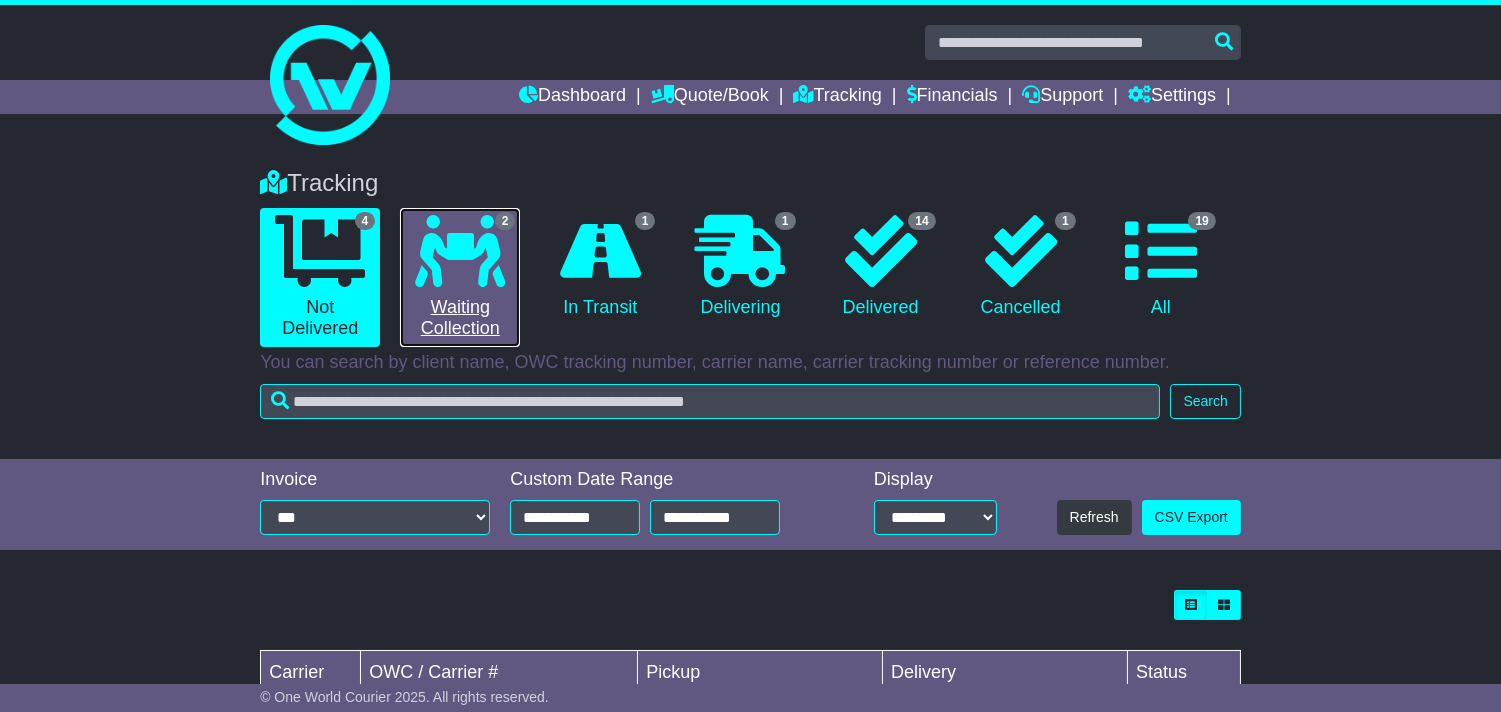 click on "2
Waiting Collection" at bounding box center [460, 277] 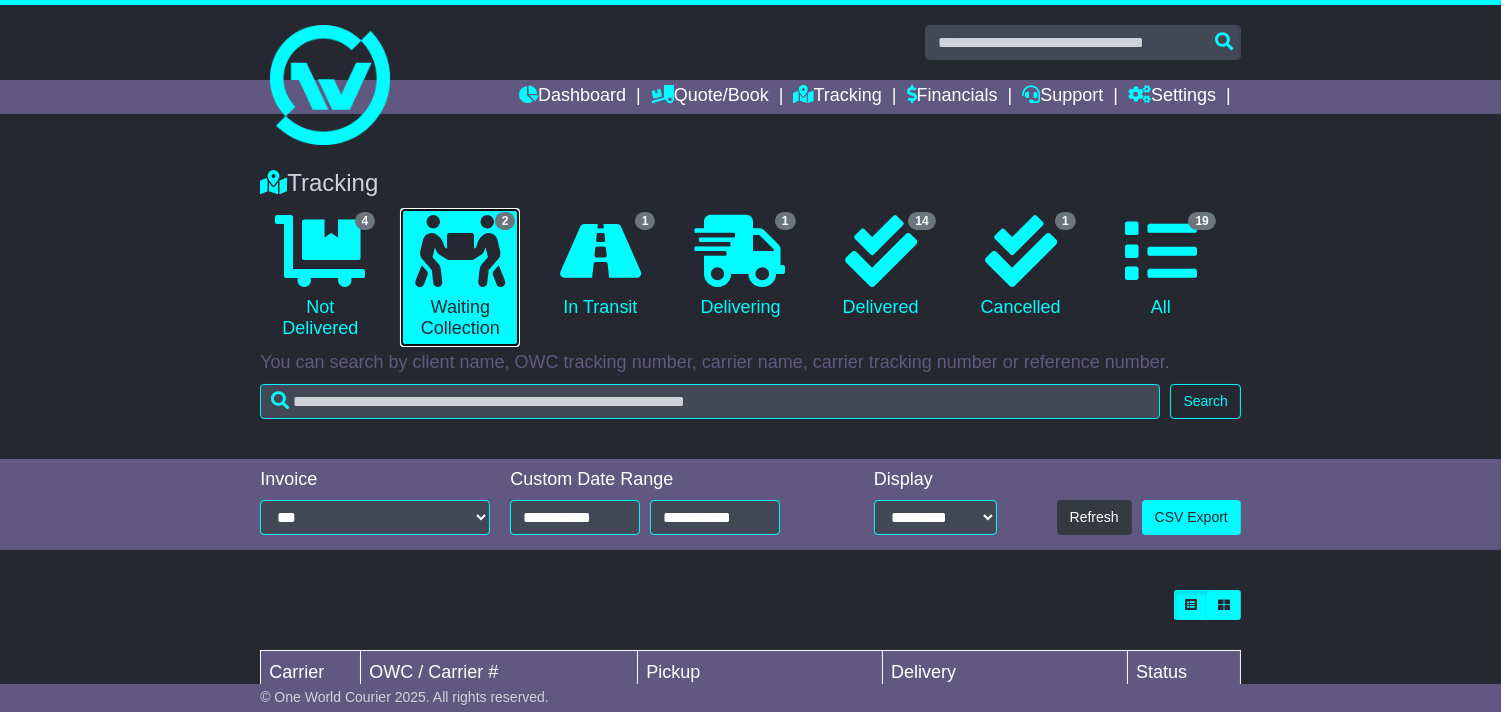 scroll, scrollTop: 212, scrollLeft: 0, axis: vertical 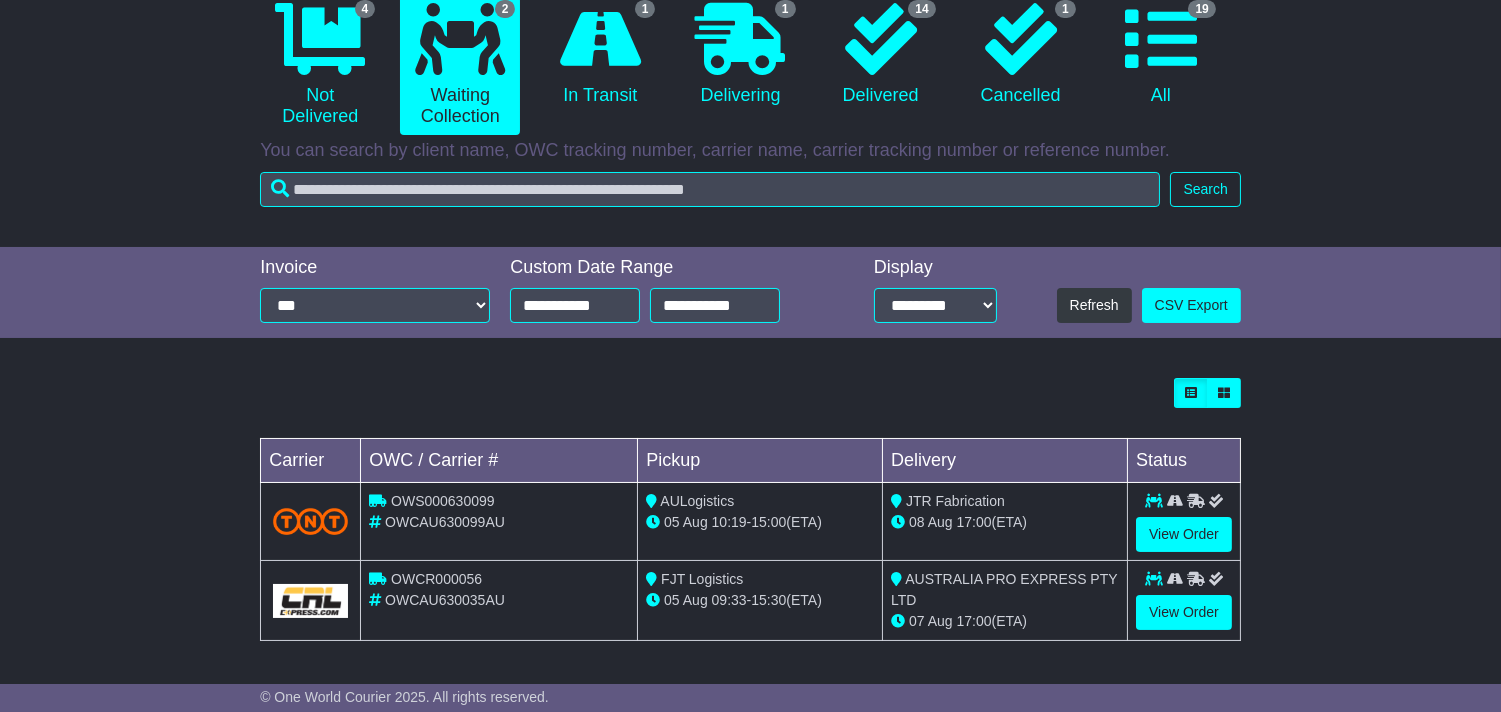 click on "Loading...
No bookings found
Carrier
OWC / Carrier #
Pickup
Delivery
Status
OWS000630099
OWCAU630099AU
AULogistics
05 Aug" at bounding box center (750, 520) 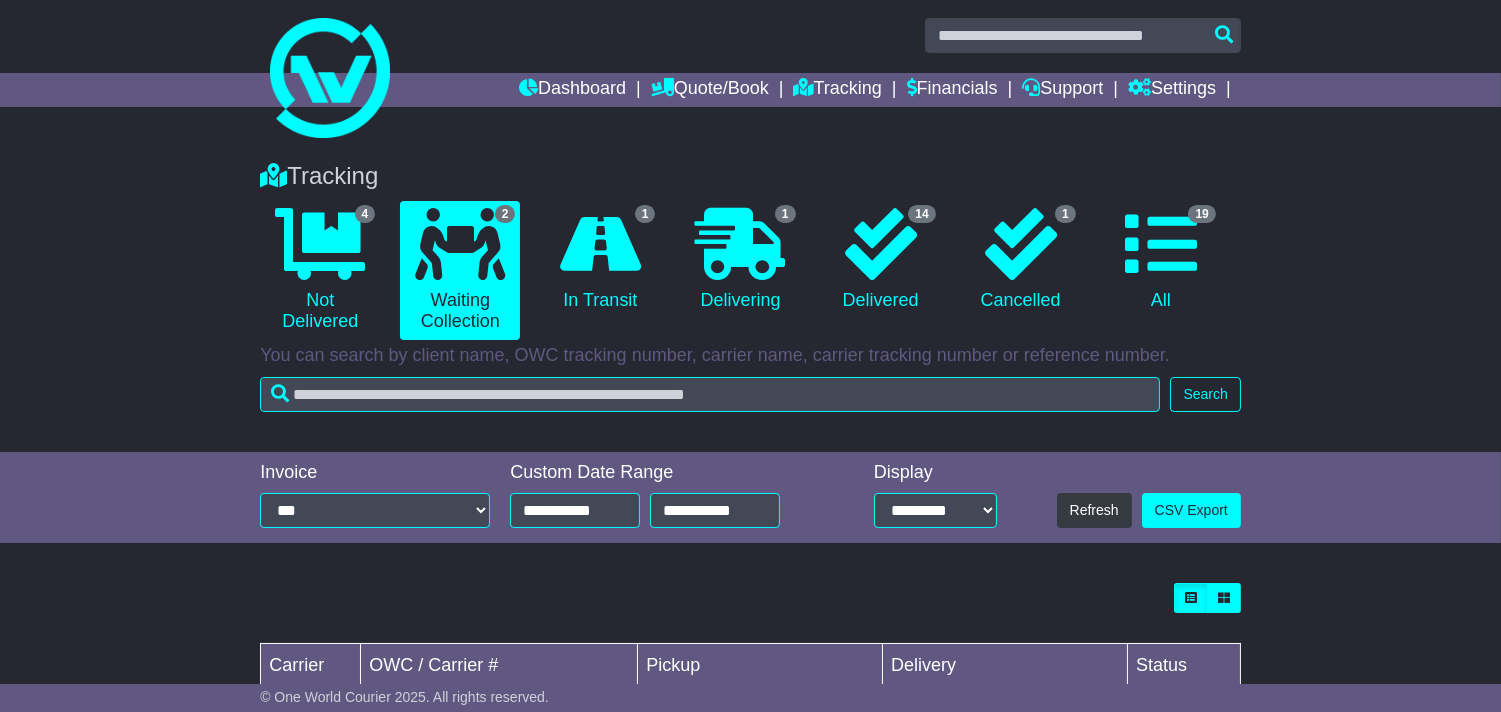 scroll, scrollTop: 0, scrollLeft: 0, axis: both 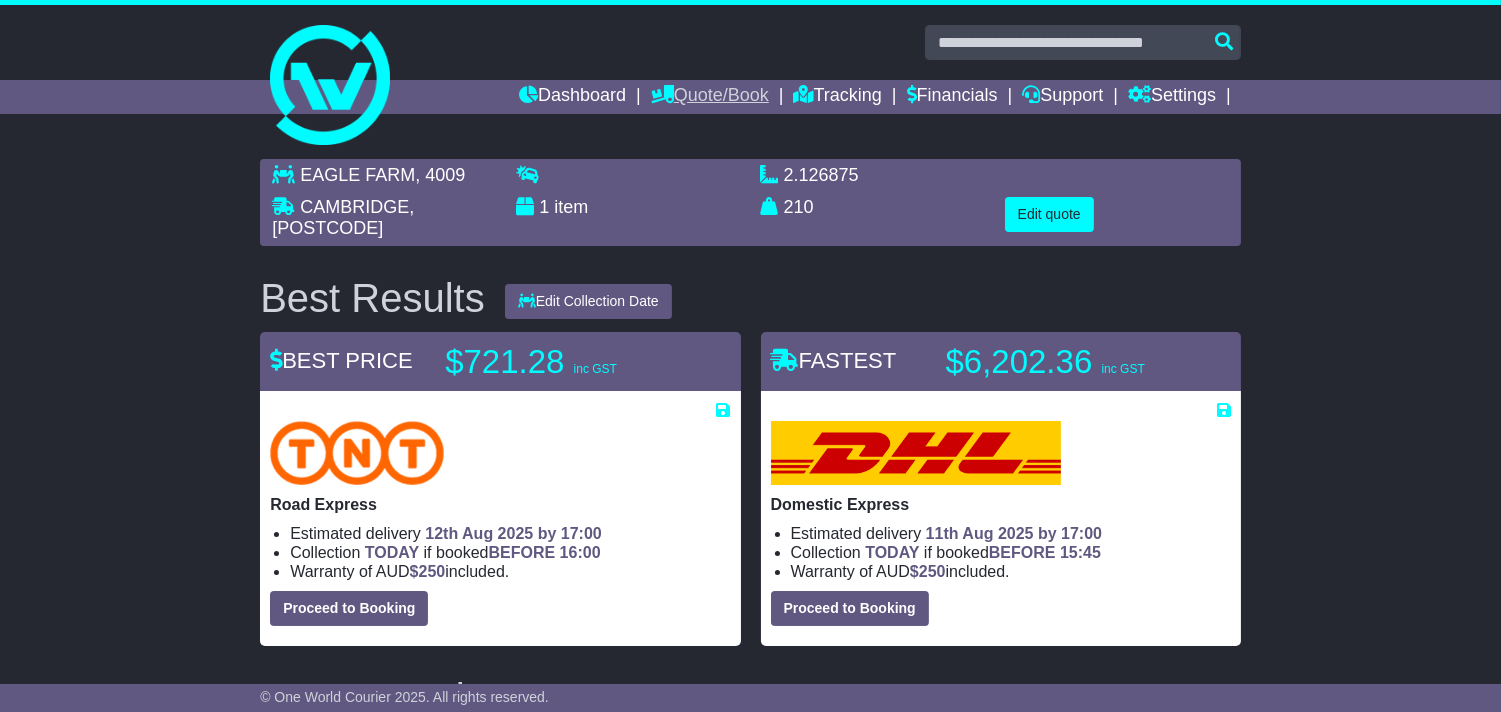click on "Quote/Book" at bounding box center (710, 97) 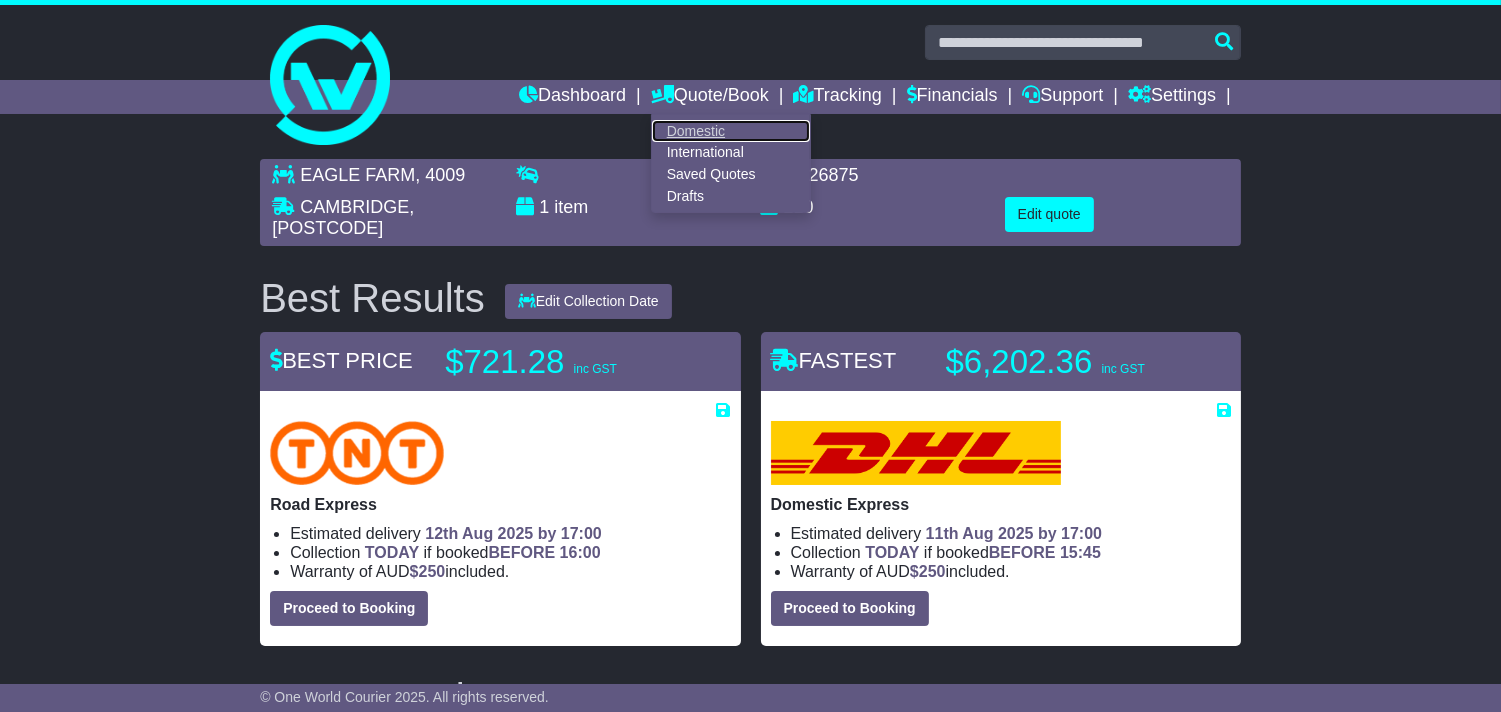 click on "Domestic" at bounding box center (731, 131) 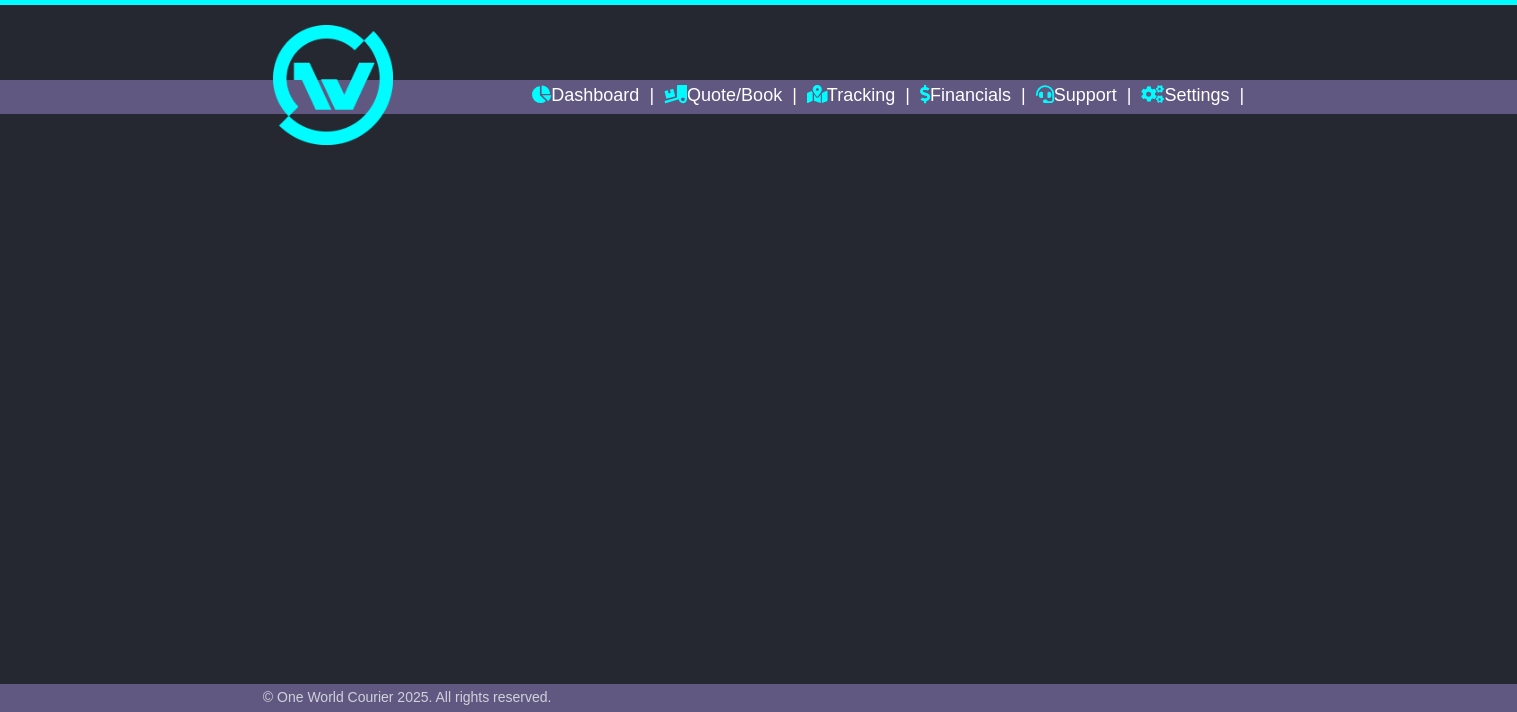 scroll, scrollTop: 0, scrollLeft: 0, axis: both 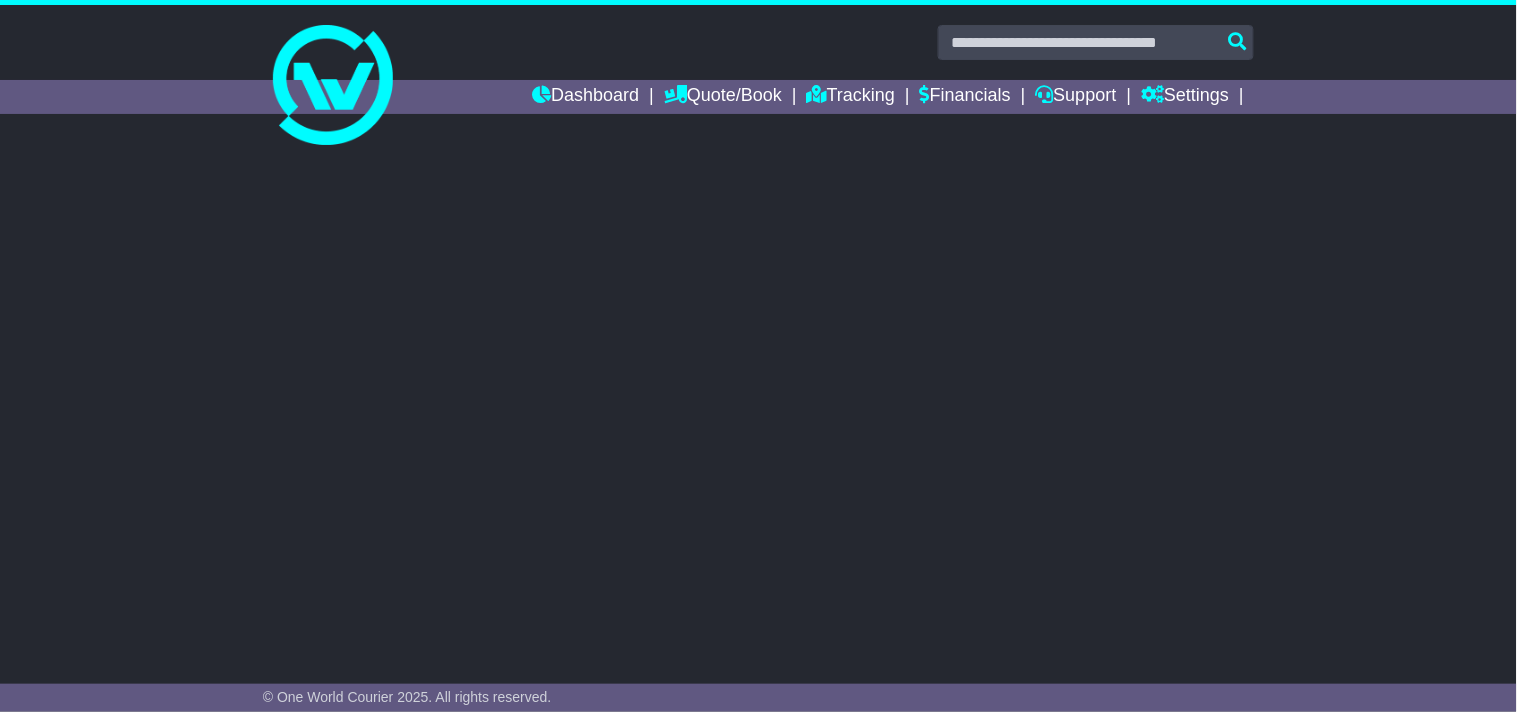 click at bounding box center (758, 42) 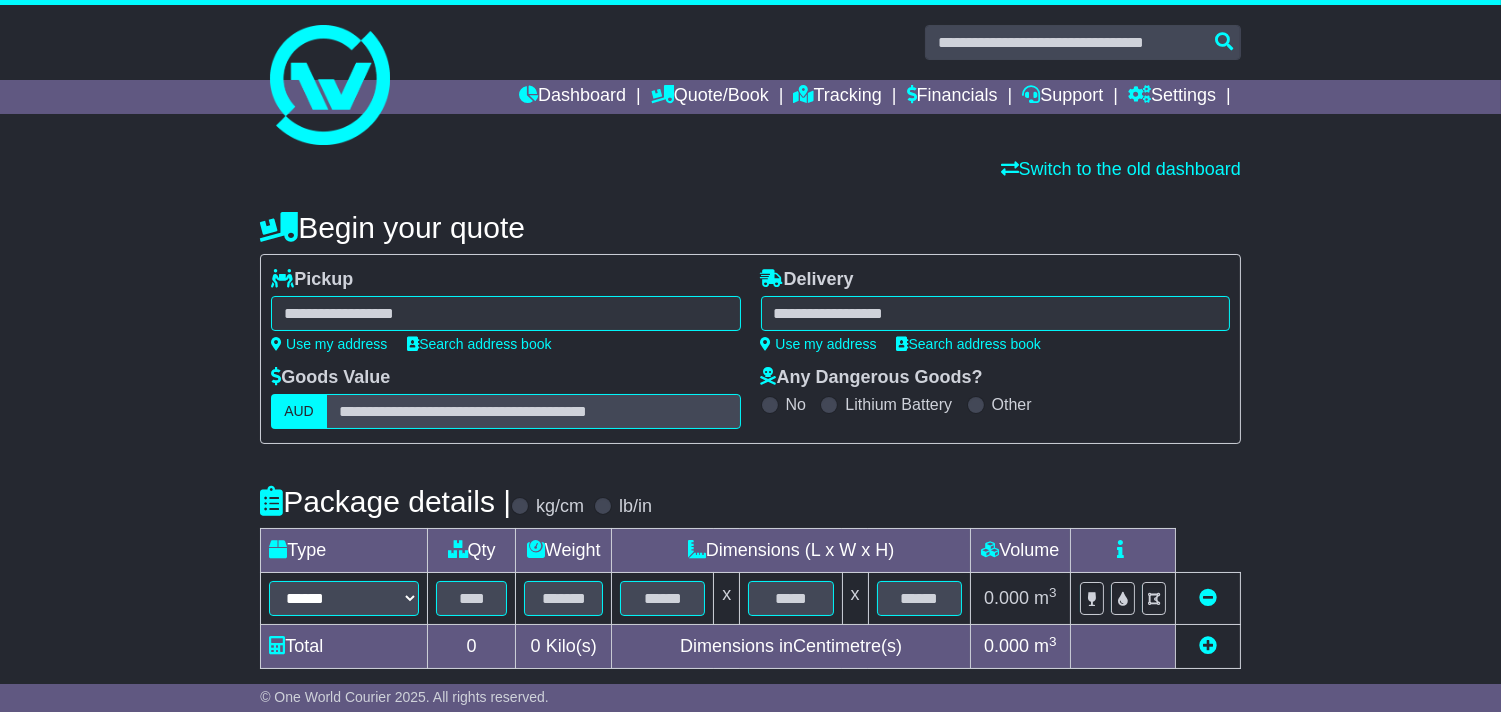 click at bounding box center (995, 313) 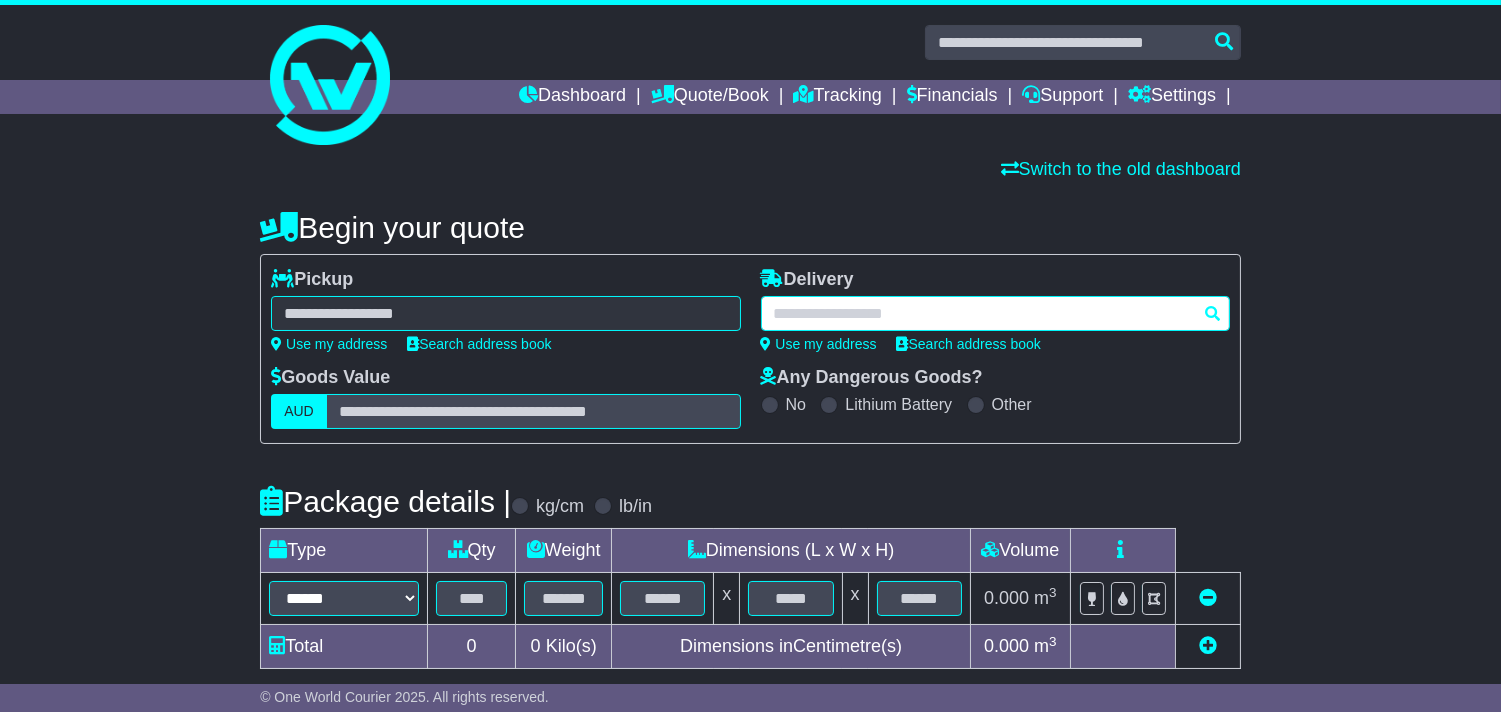 paste on "****" 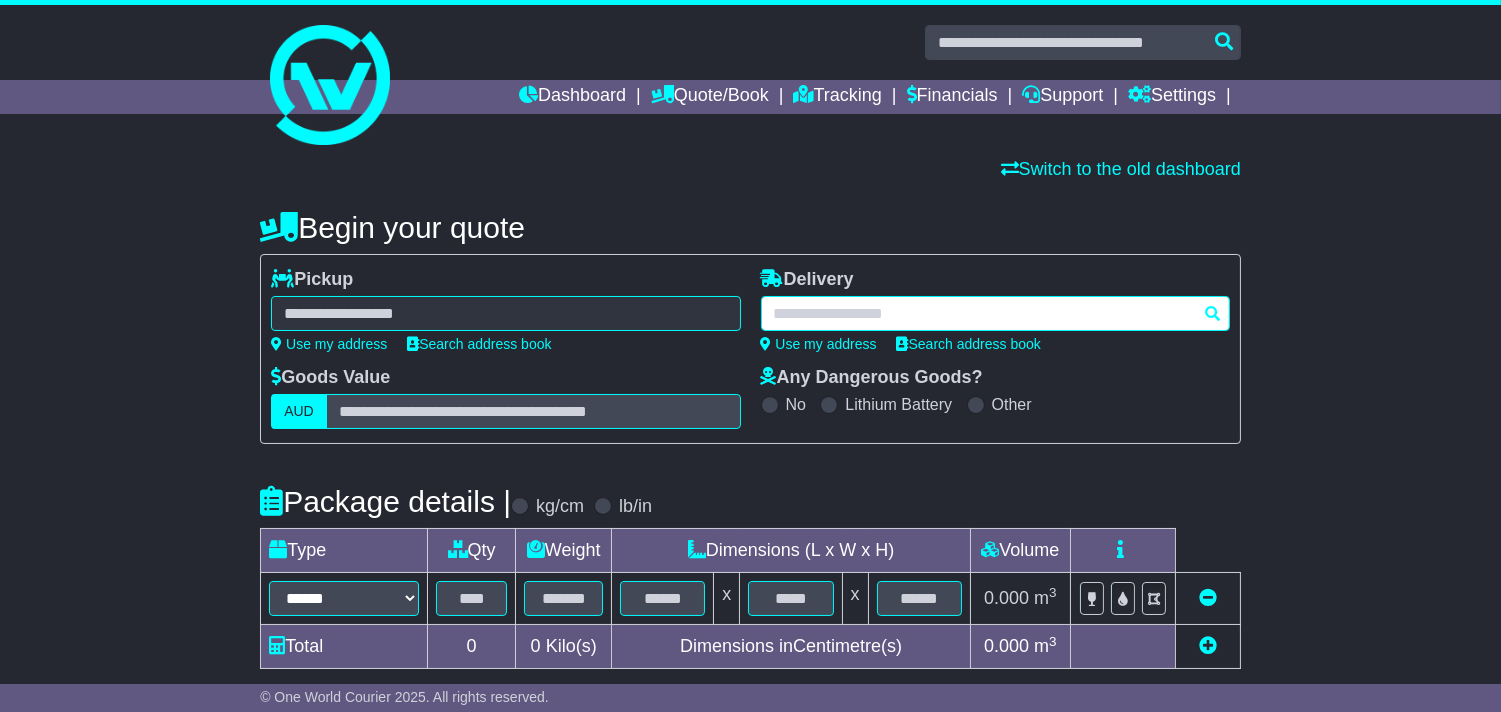 type on "****" 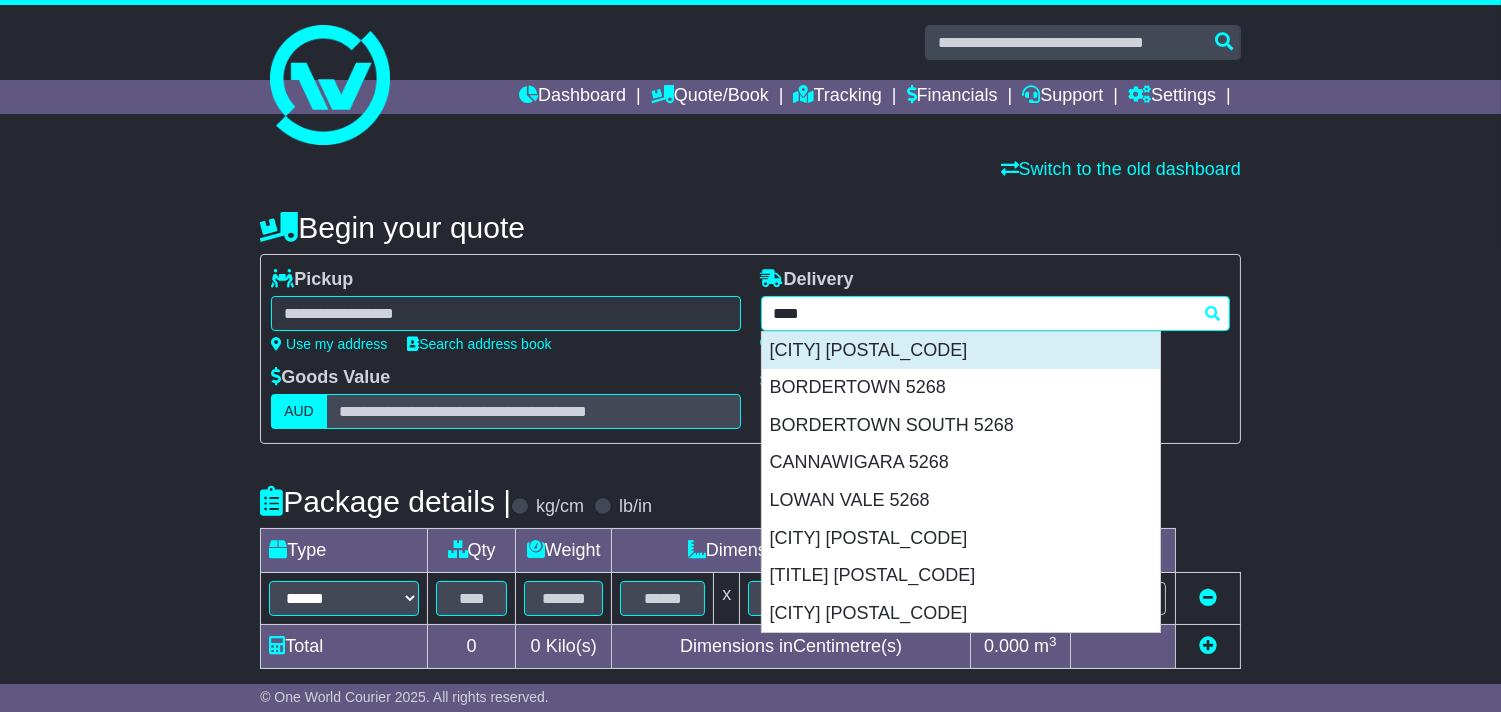 click on "[CITY] [POSTAL_CODE]" at bounding box center (961, 351) 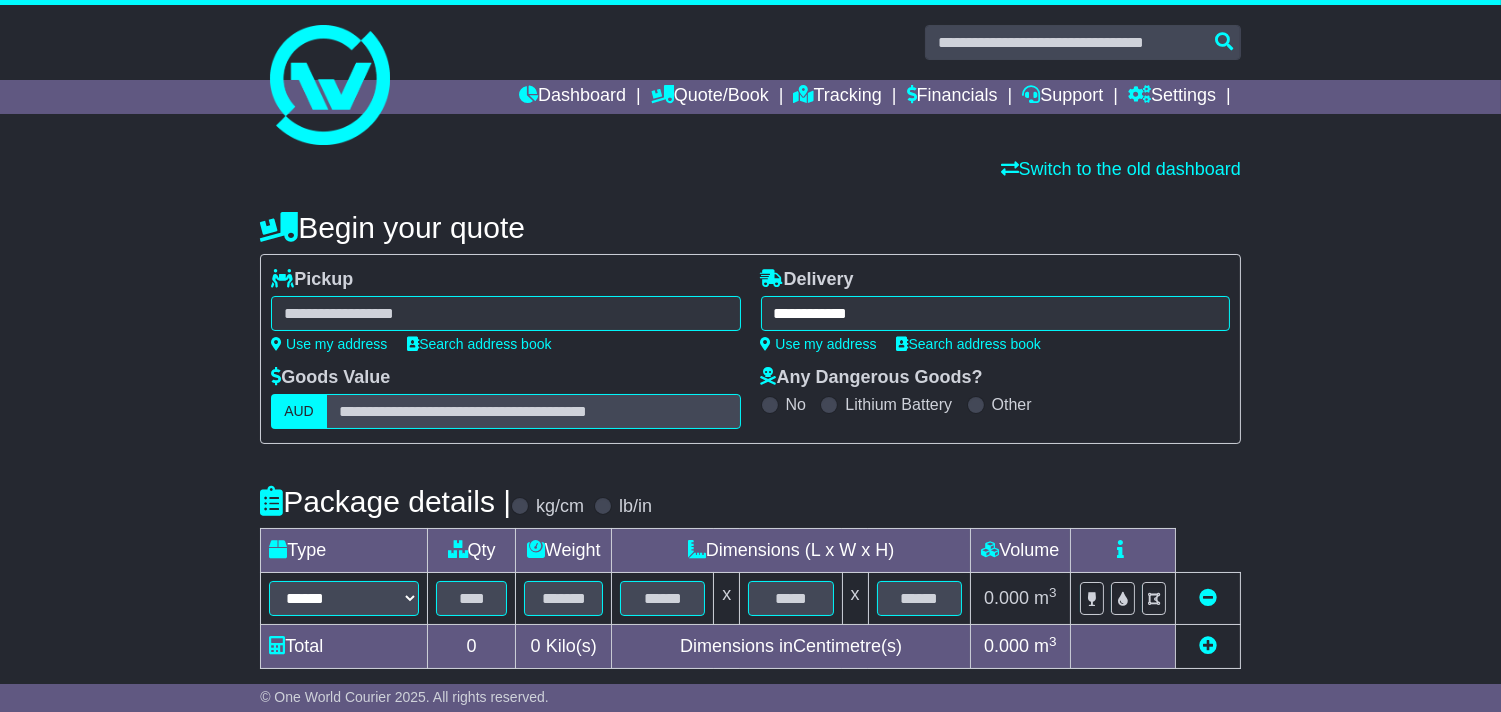 click at bounding box center [505, 313] 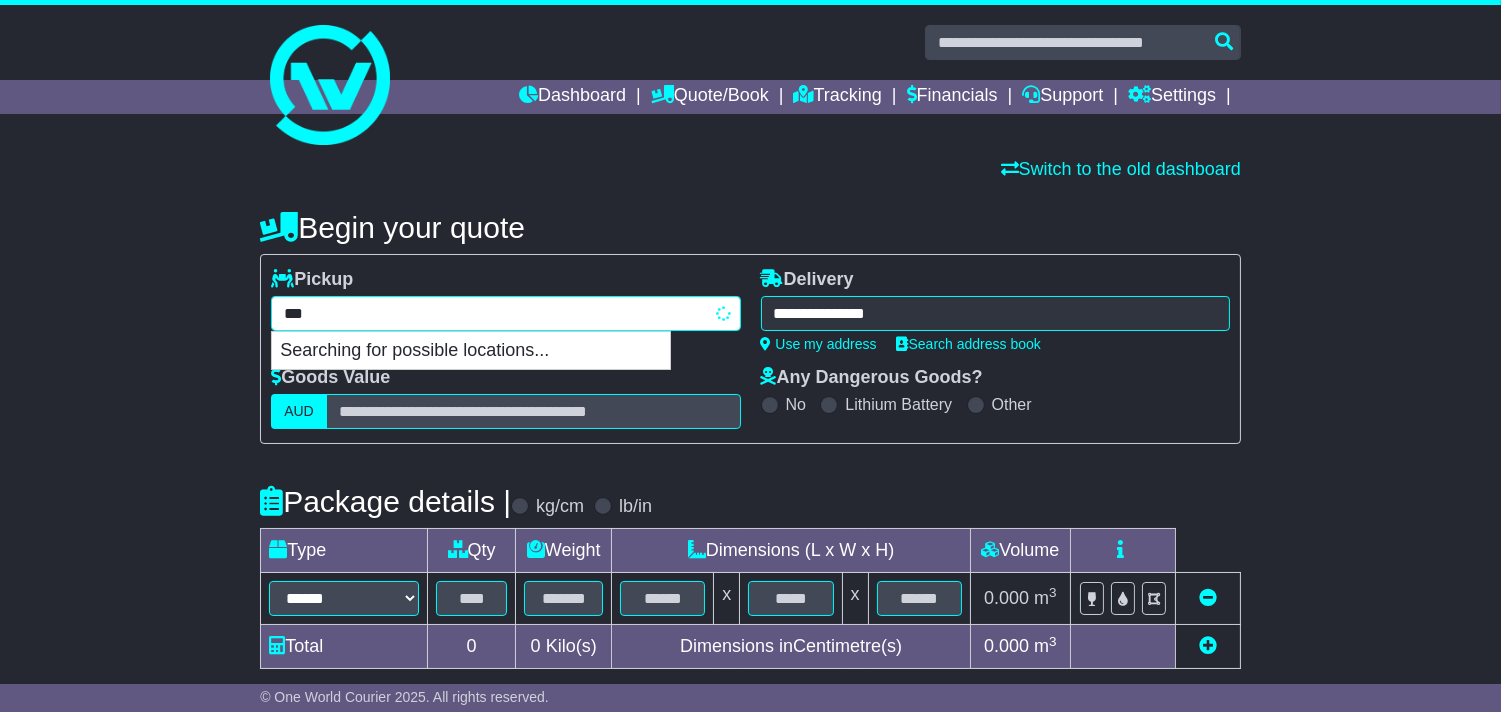 type on "****" 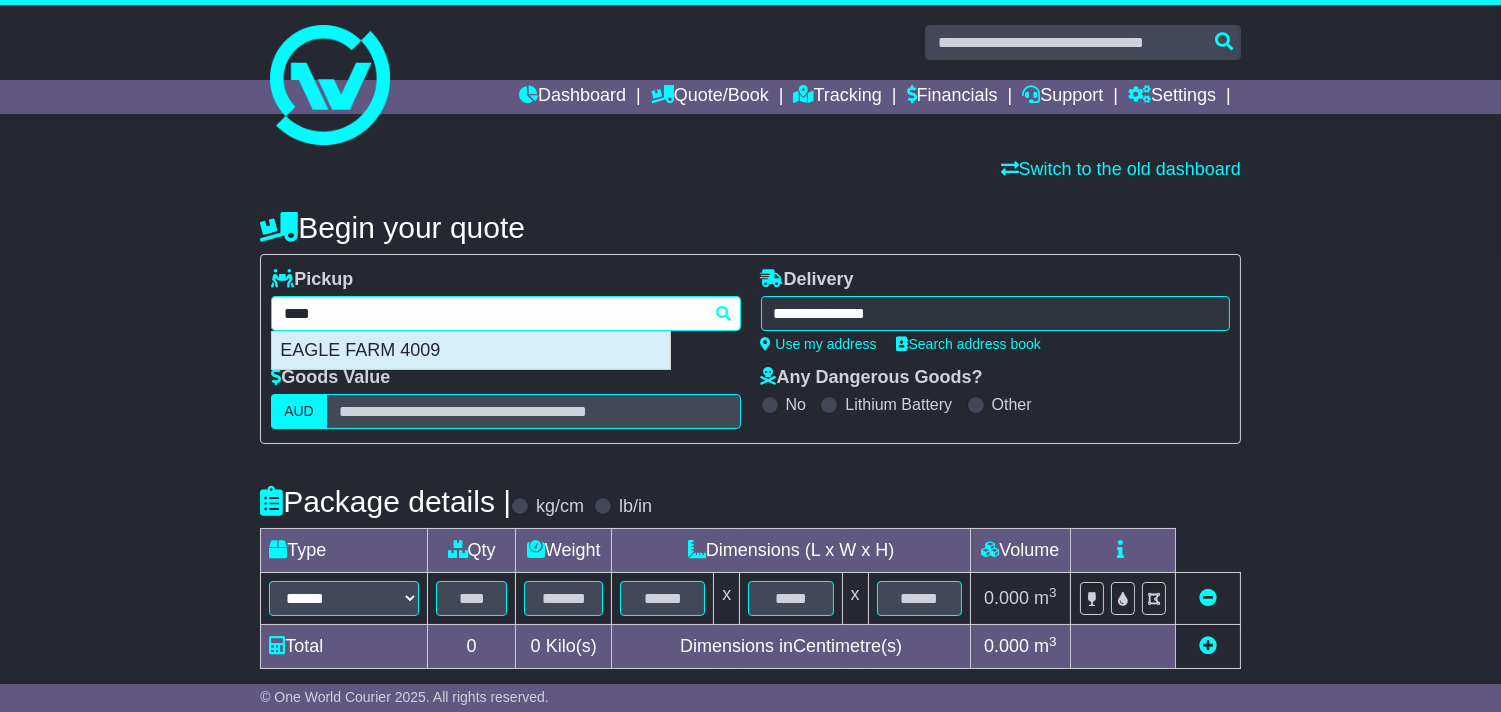 click on "EAGLE FARM 4009" at bounding box center [471, 351] 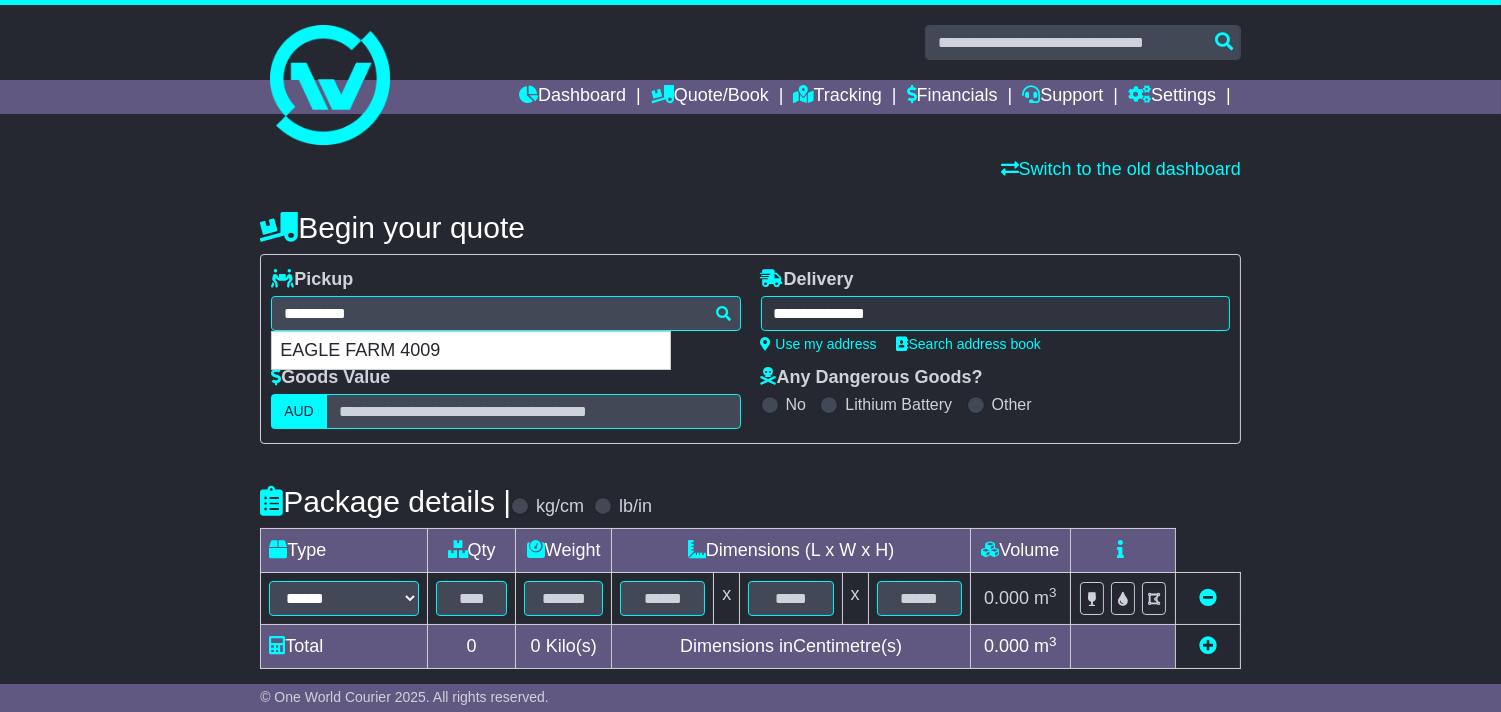 type on "**********" 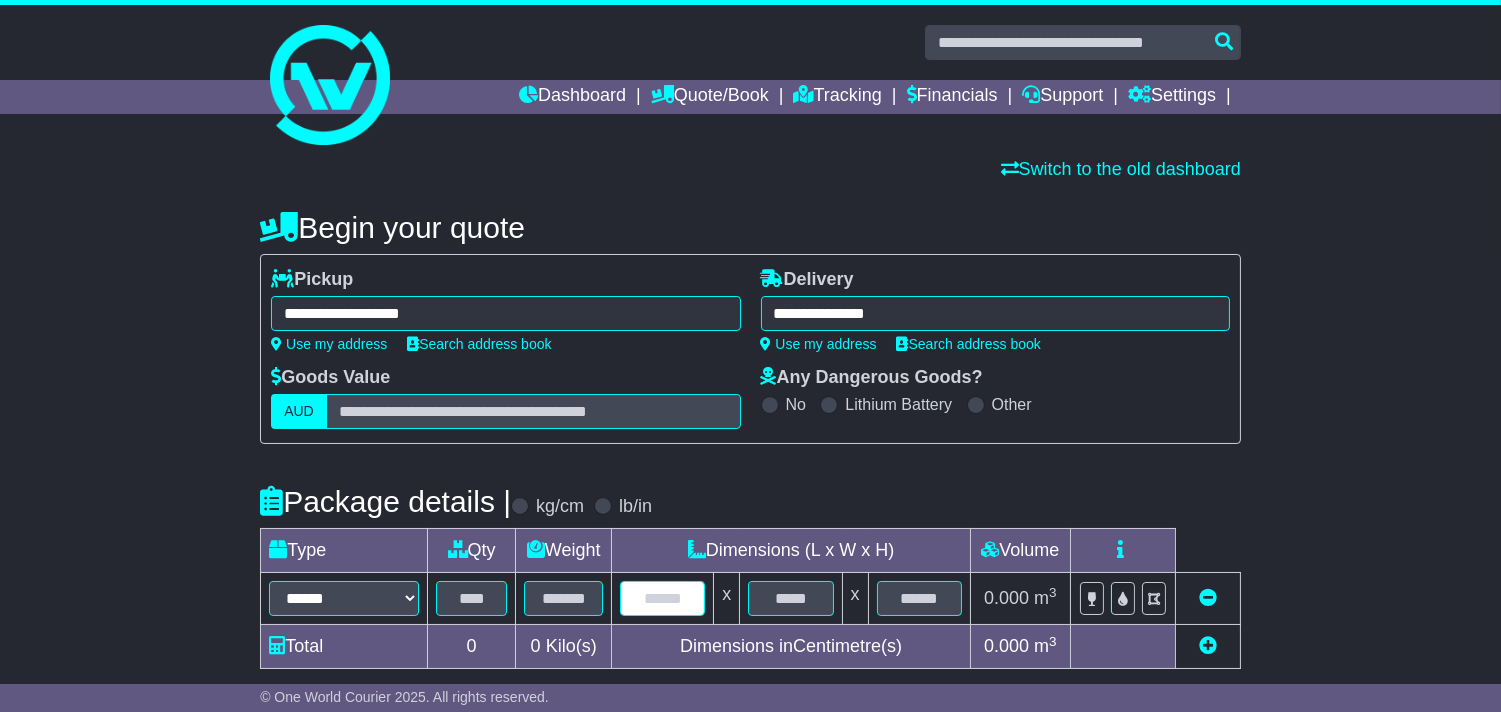 click at bounding box center (662, 598) 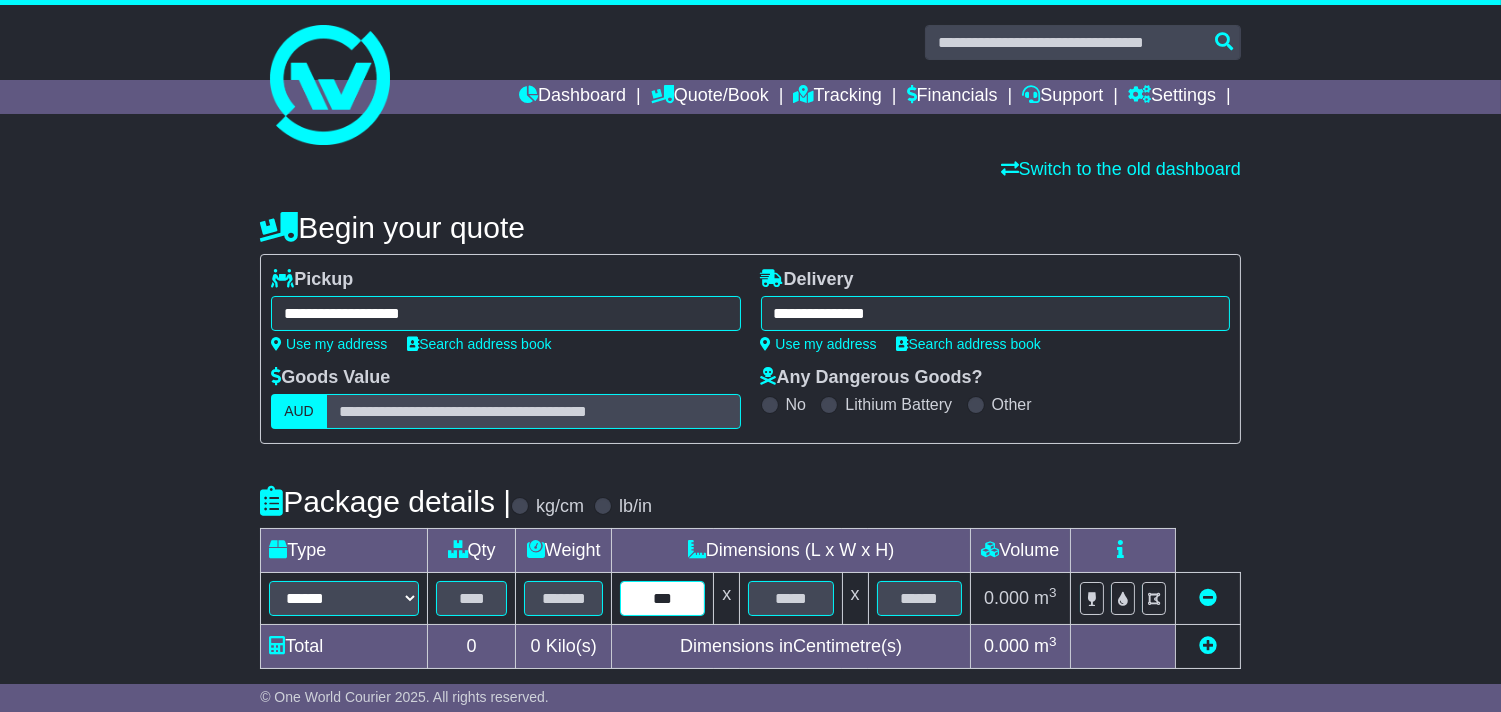 type on "***" 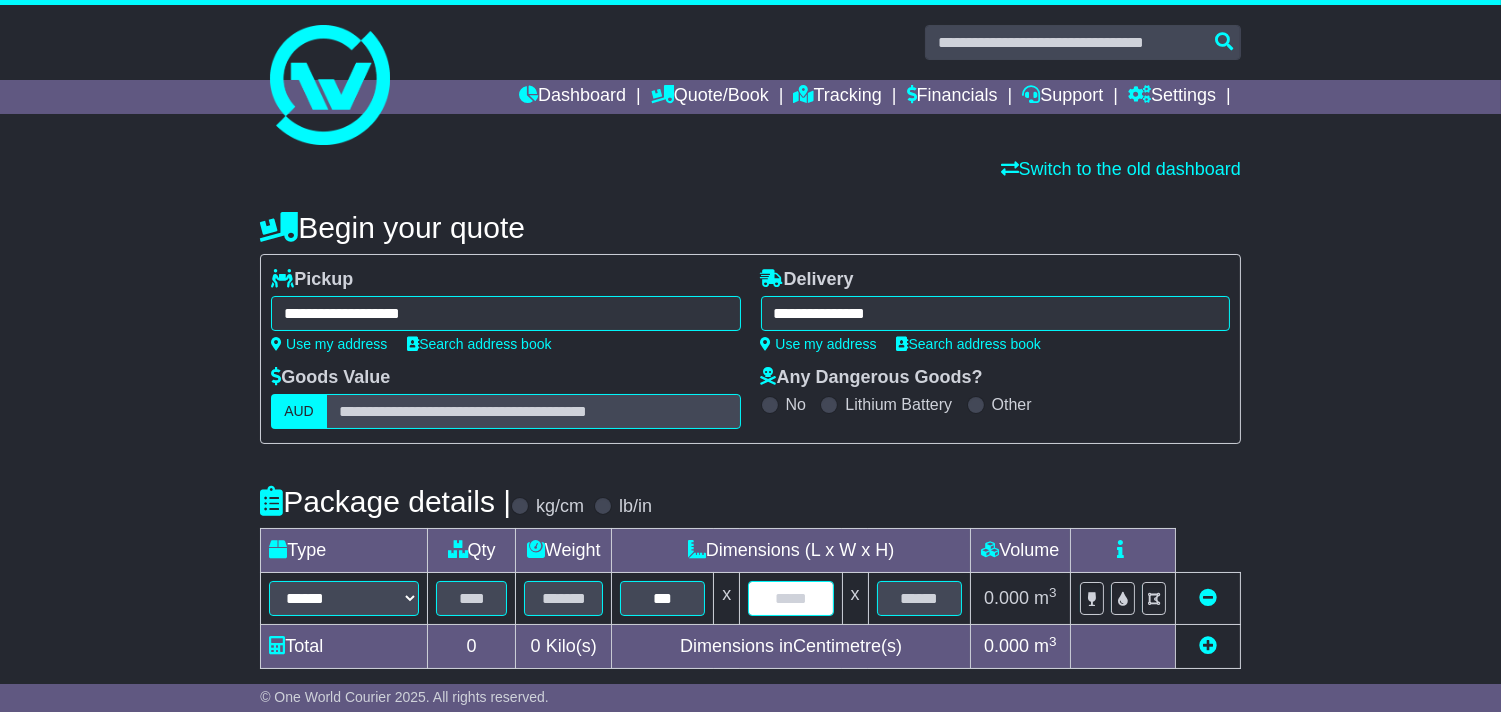 click at bounding box center [790, 598] 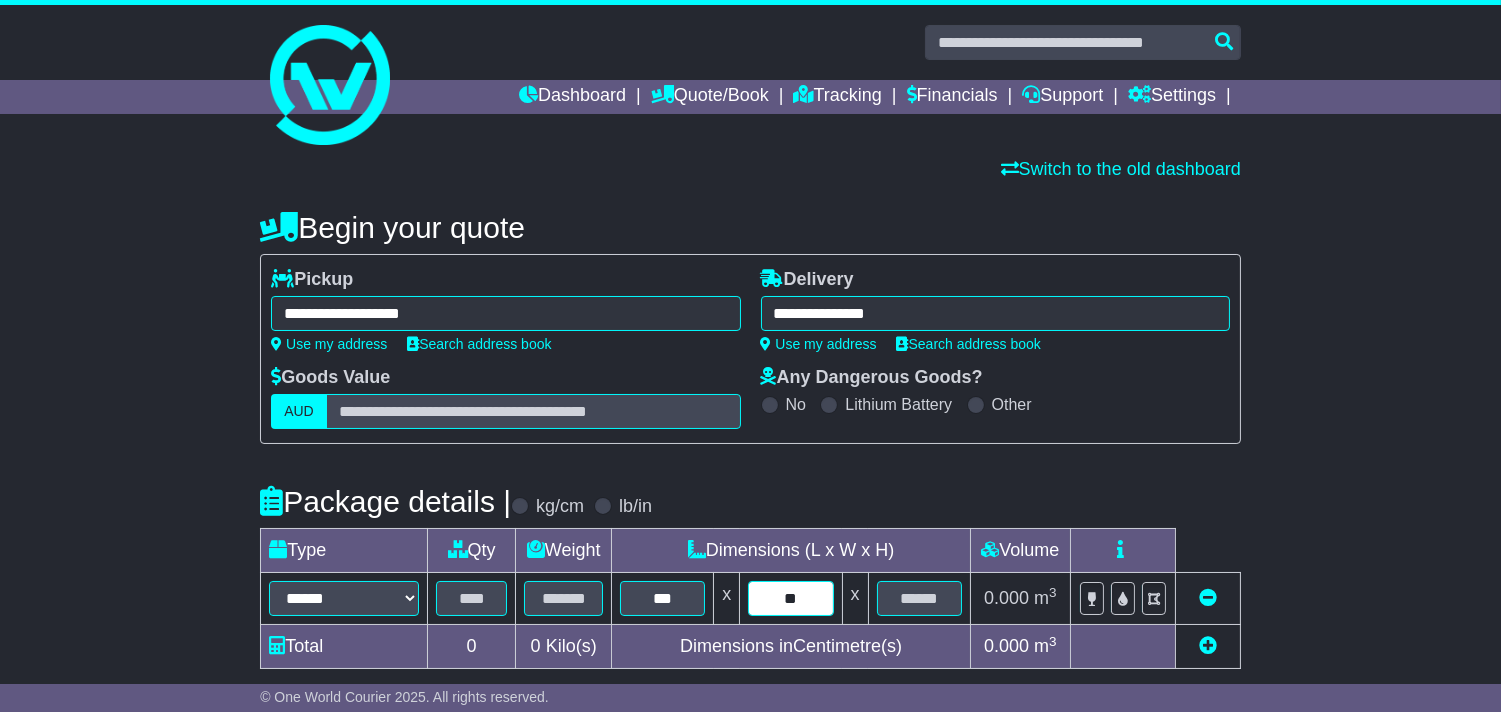 type on "**" 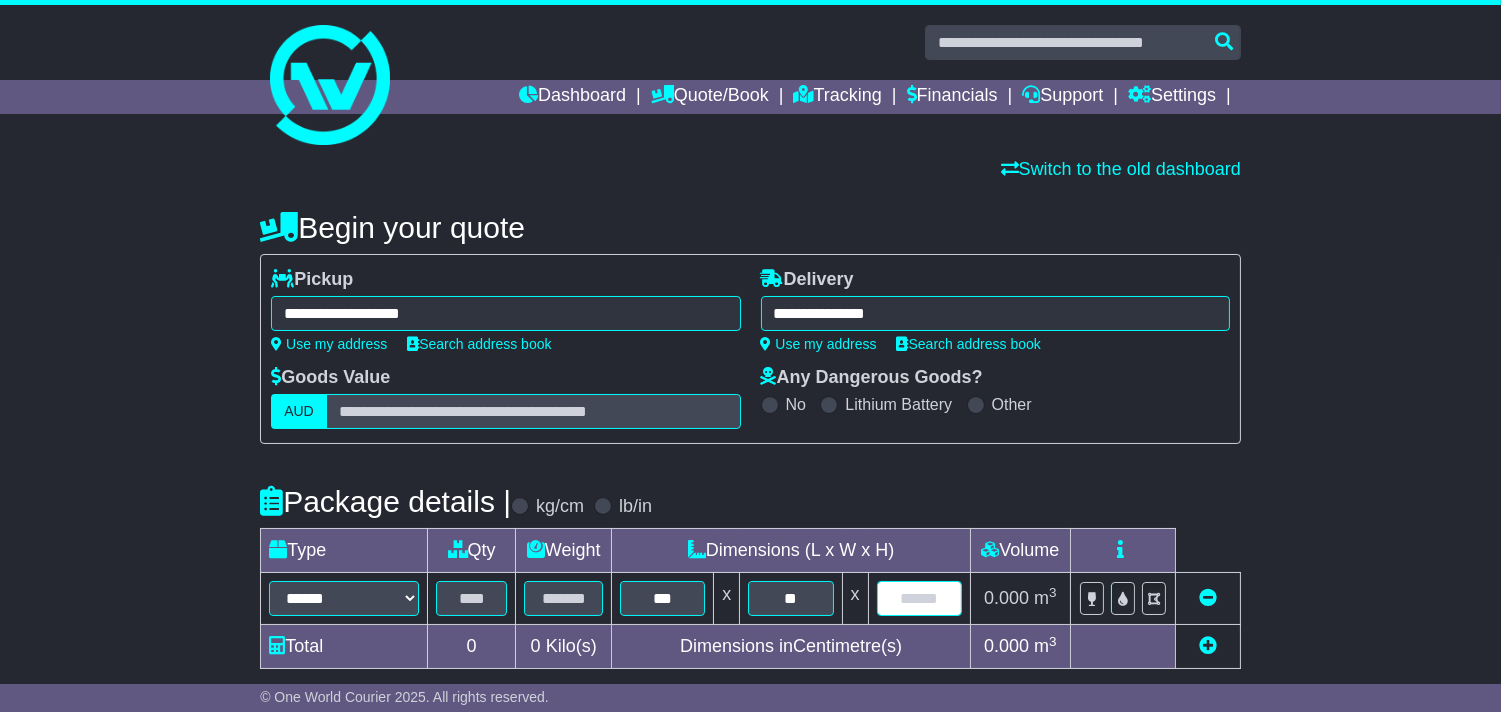 click at bounding box center [919, 598] 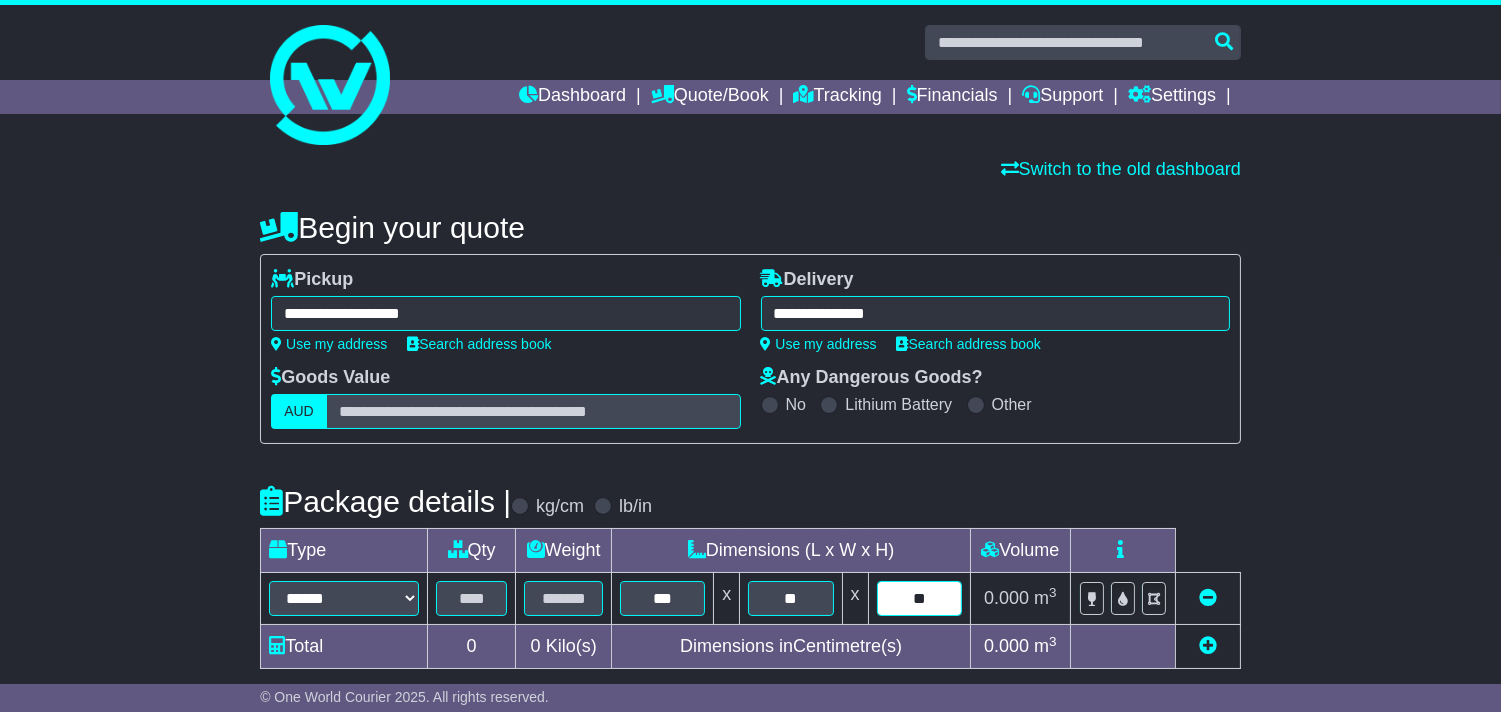 type on "**" 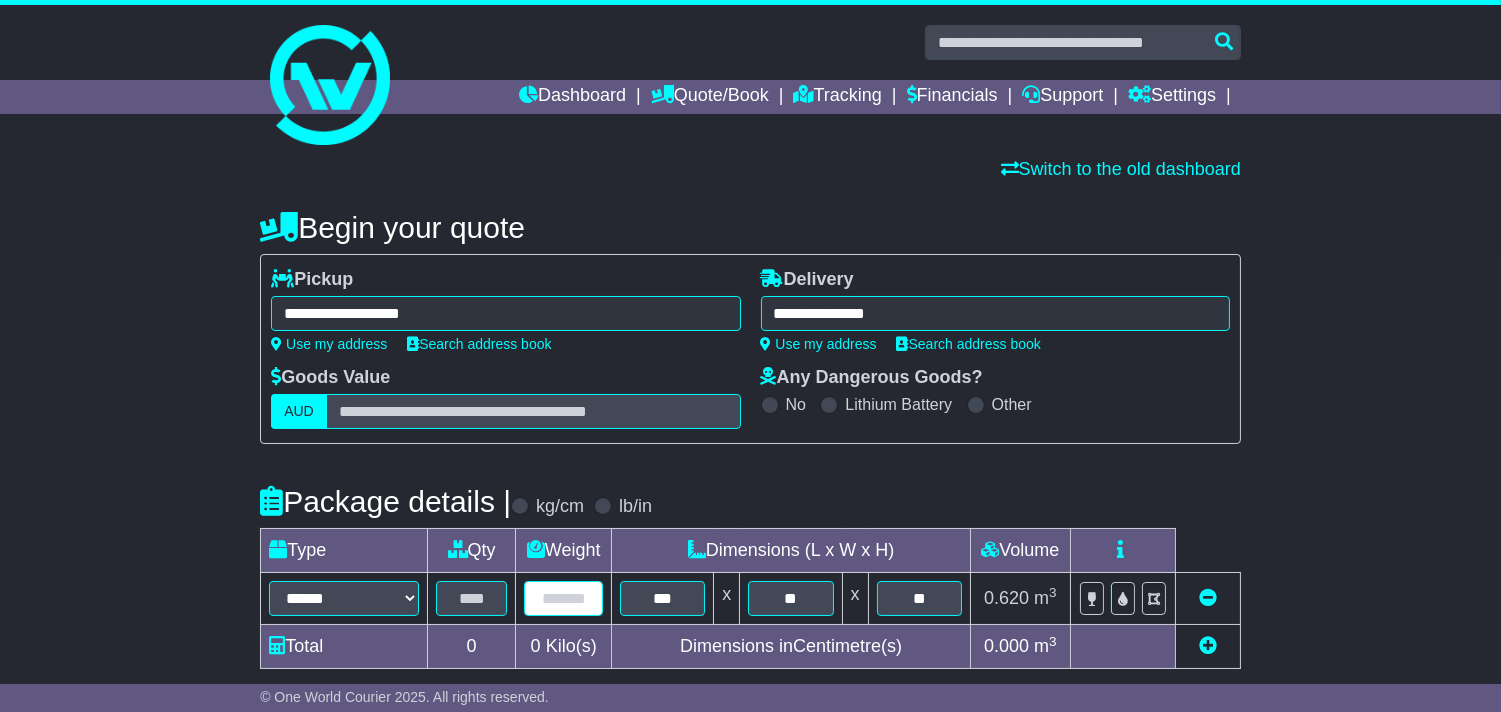 click at bounding box center (563, 598) 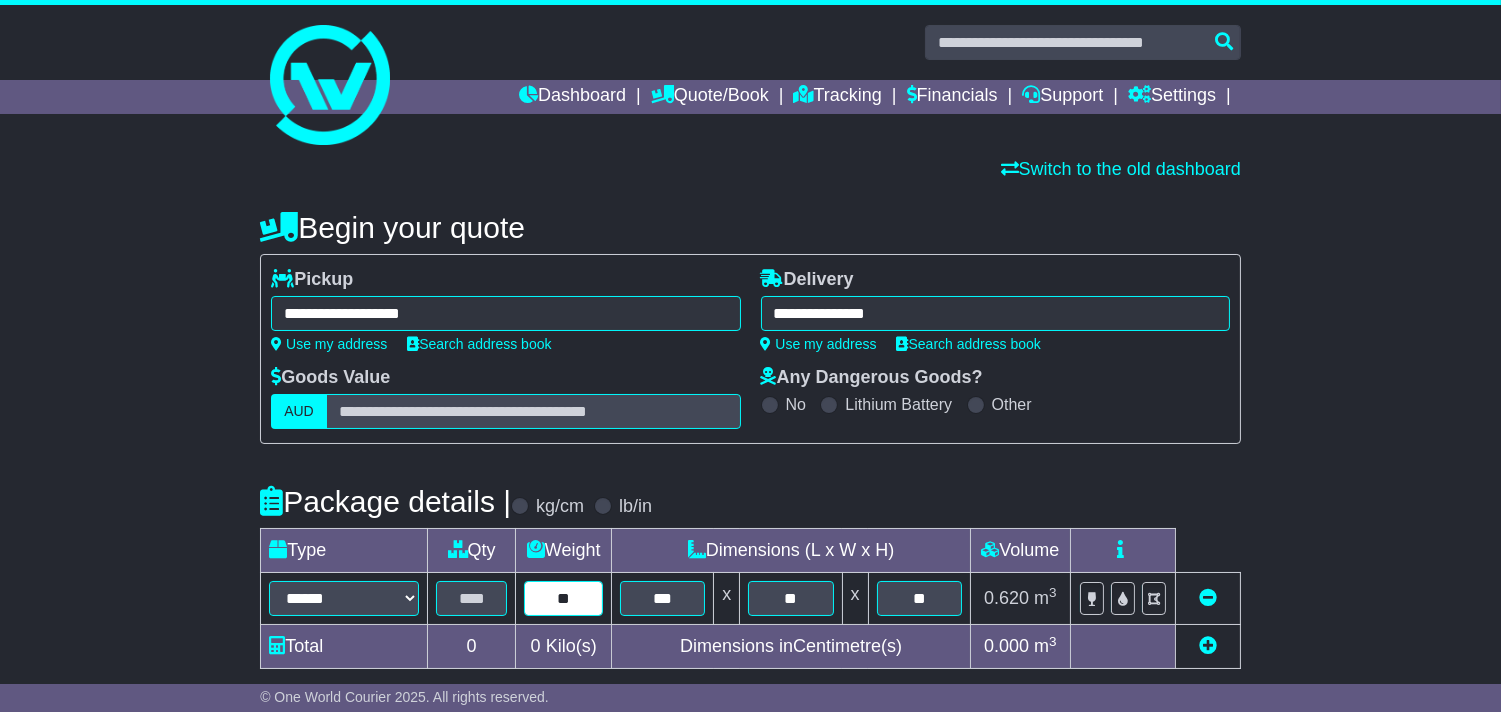 type on "**" 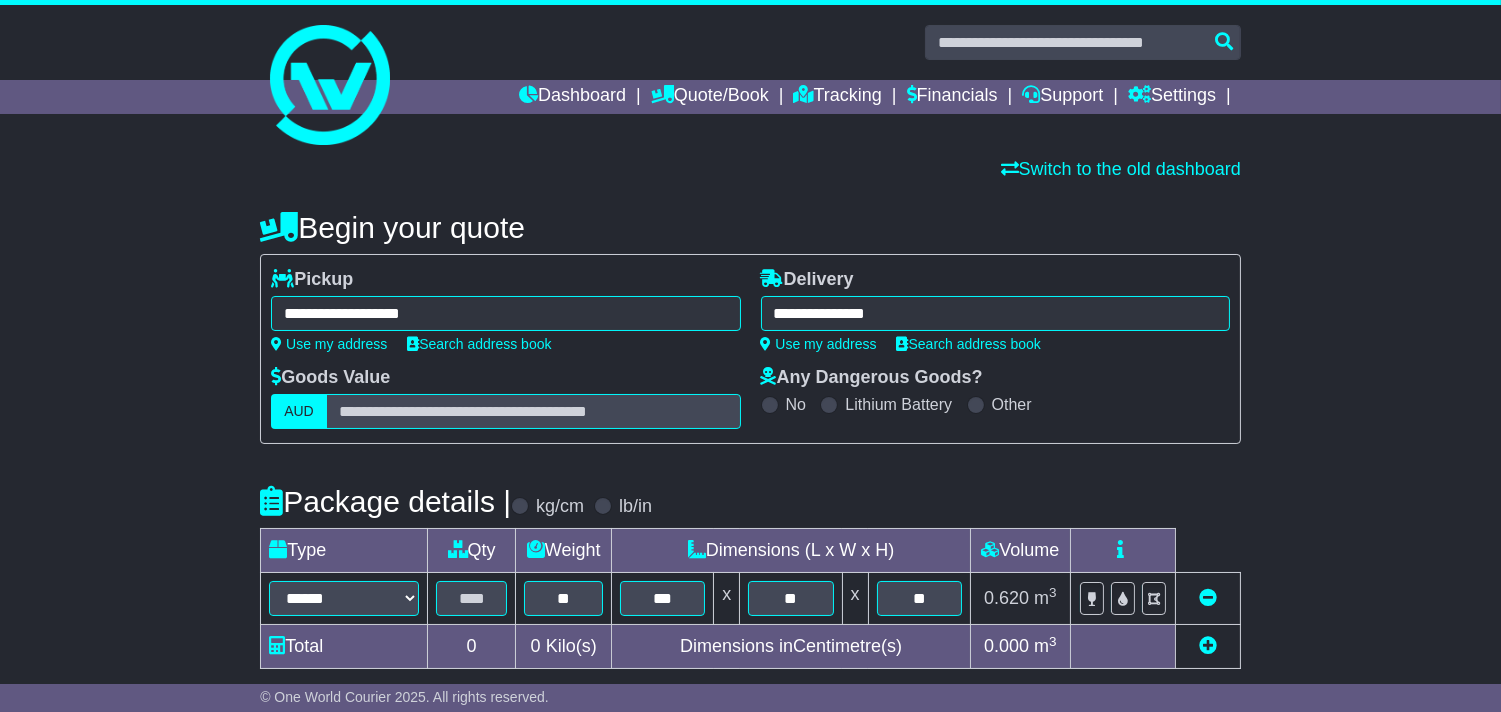 click at bounding box center (472, 599) 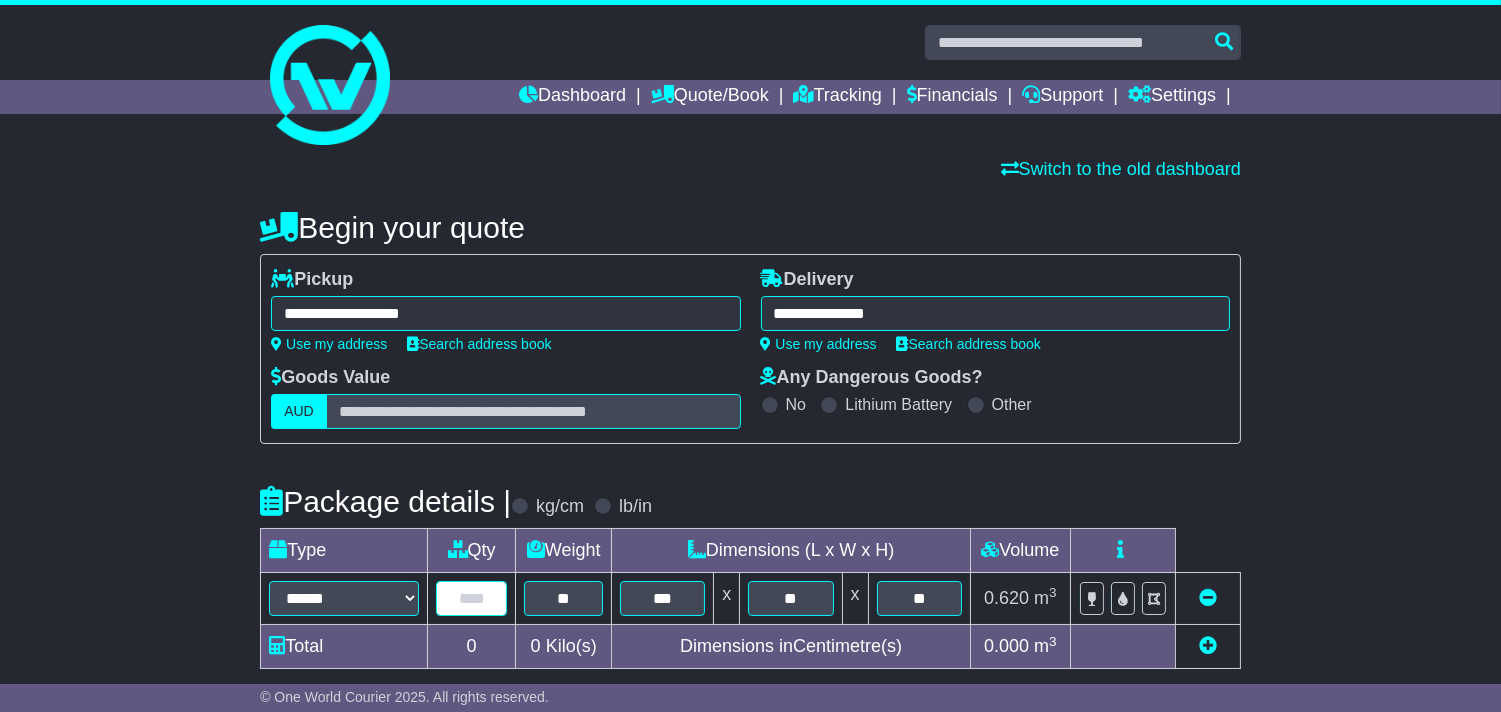click at bounding box center (471, 598) 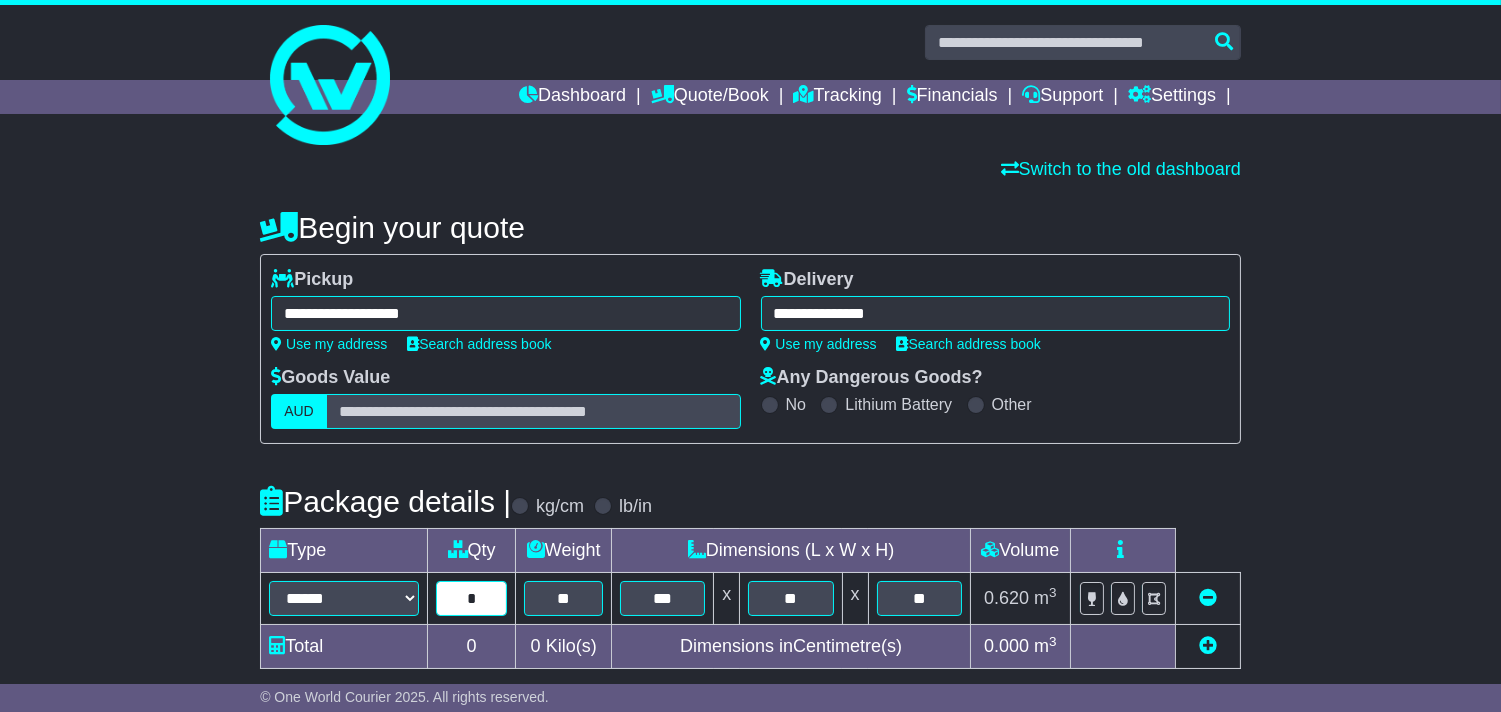 type on "*" 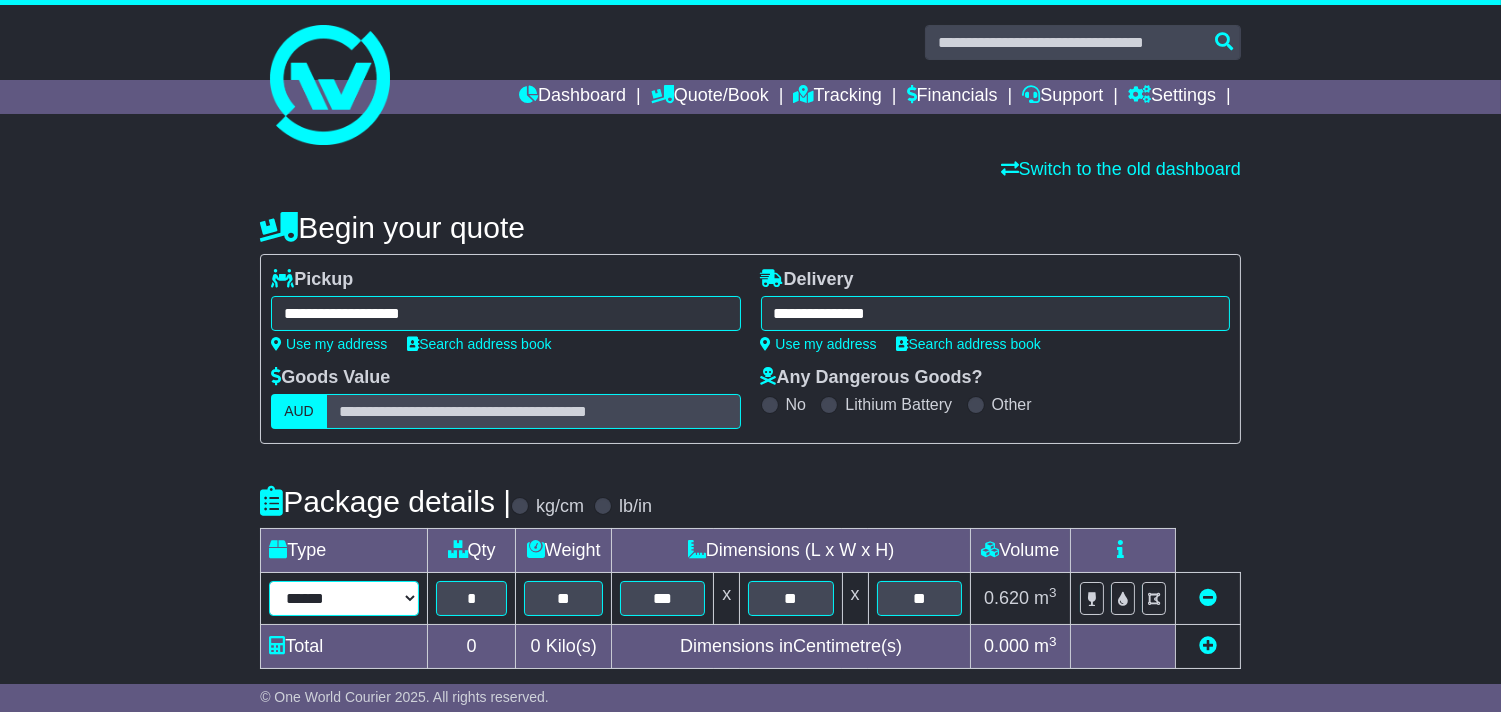 click on "****** ****** *** ******** ***** **** **** ****** *** *******" at bounding box center (344, 598) 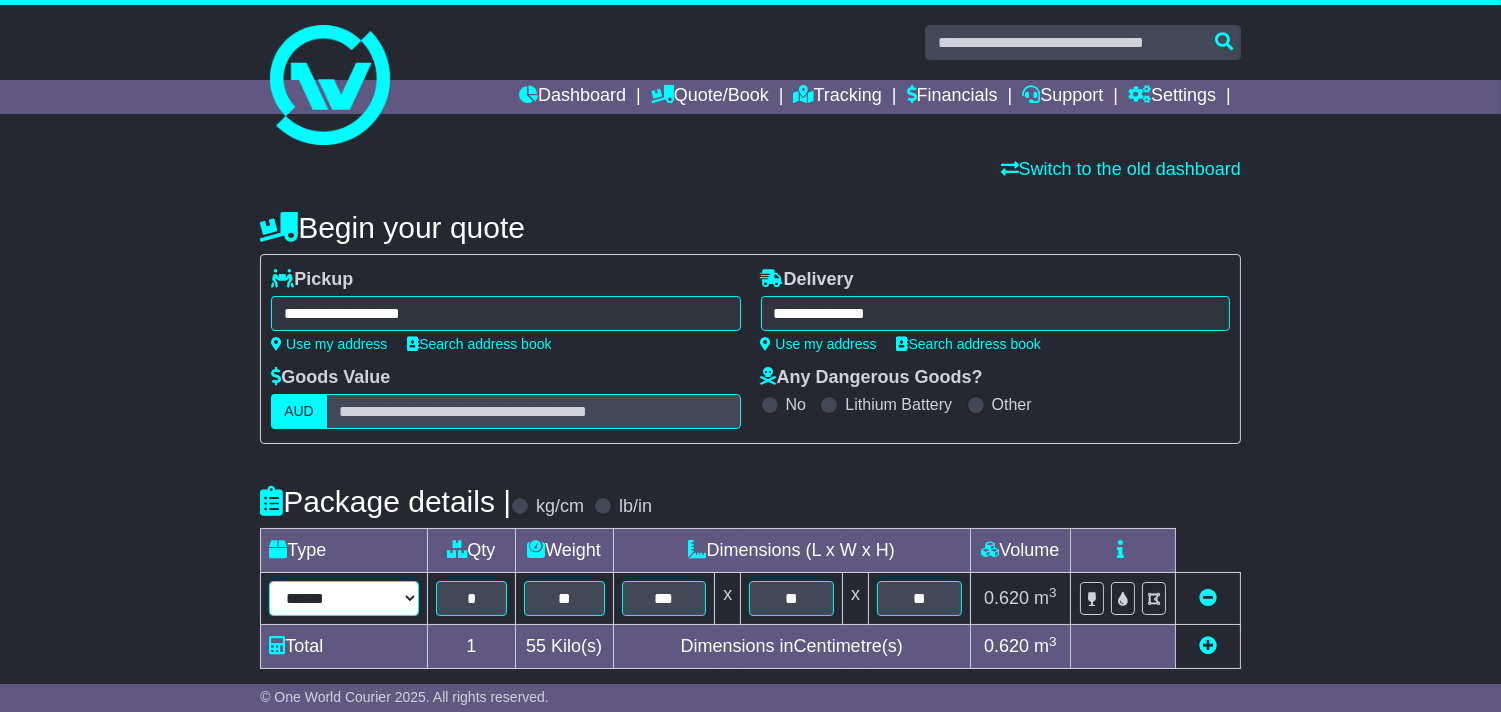select on "*****" 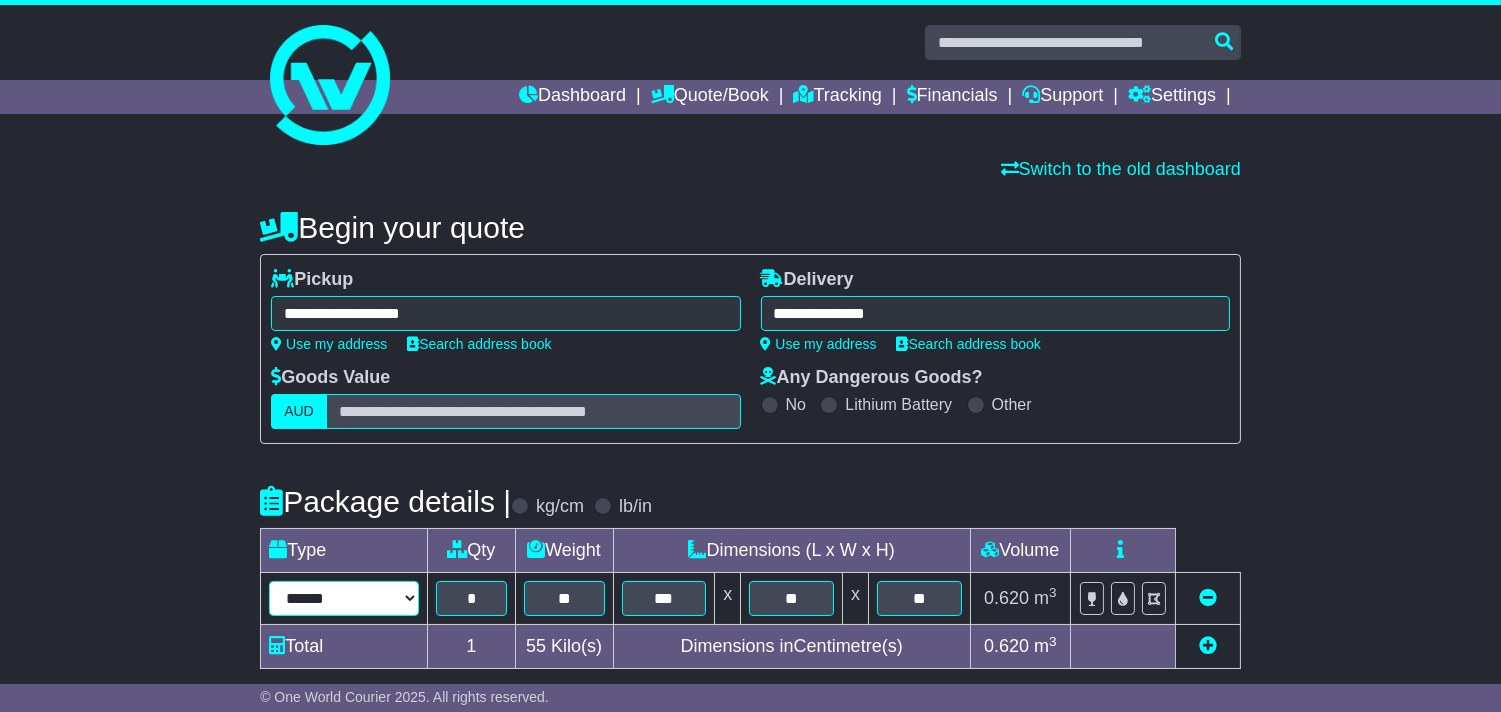 click on "****** ****** *** ******** ***** **** **** ****** *** *******" at bounding box center (344, 598) 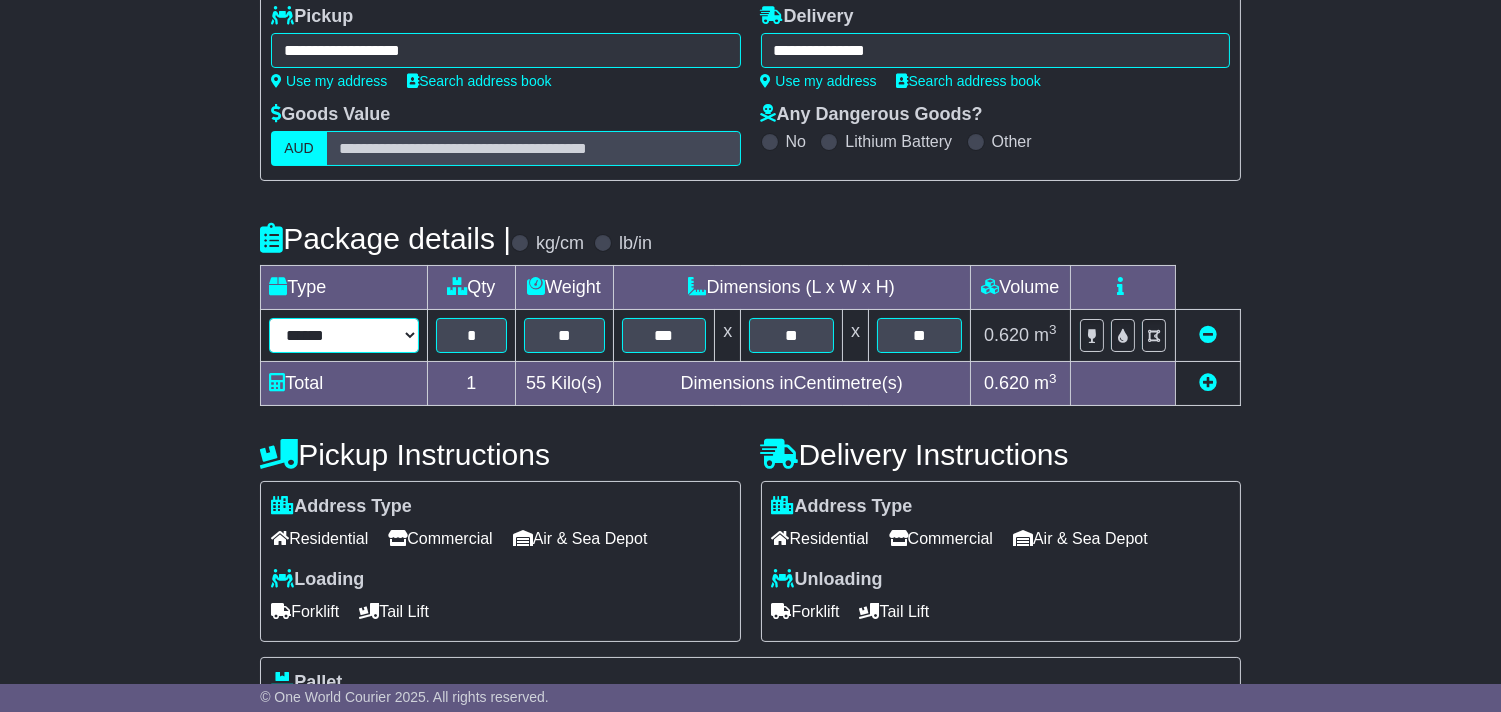 scroll, scrollTop: 333, scrollLeft: 0, axis: vertical 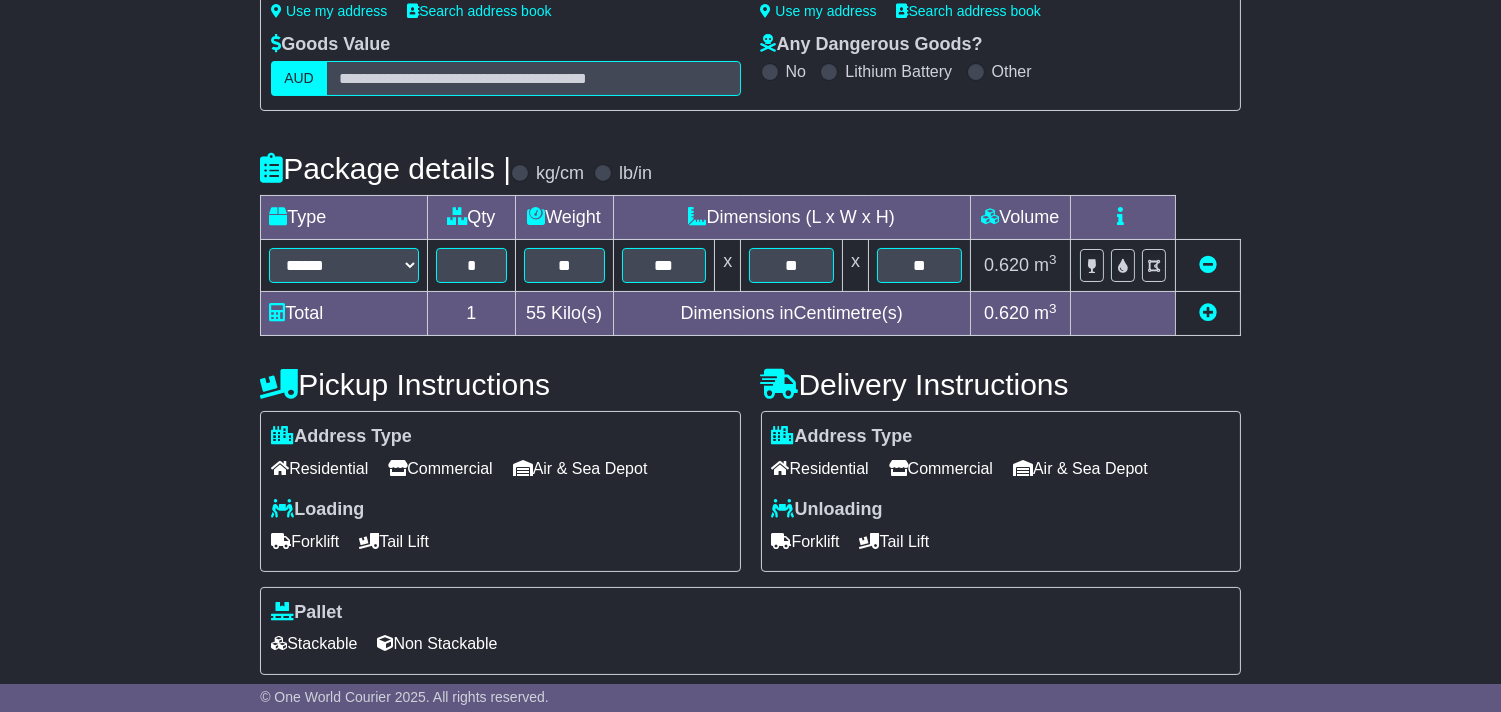click on "Residential" at bounding box center (820, 468) 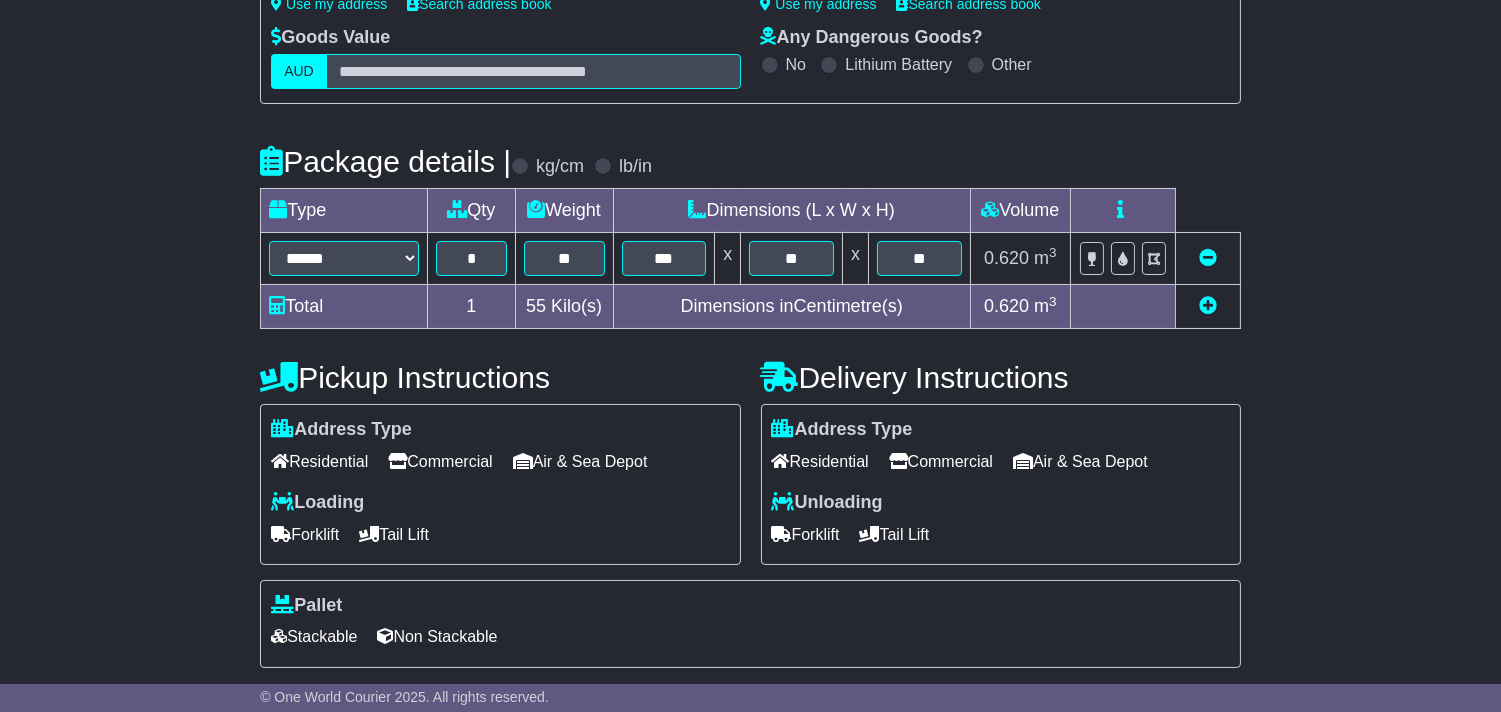 scroll, scrollTop: 532, scrollLeft: 0, axis: vertical 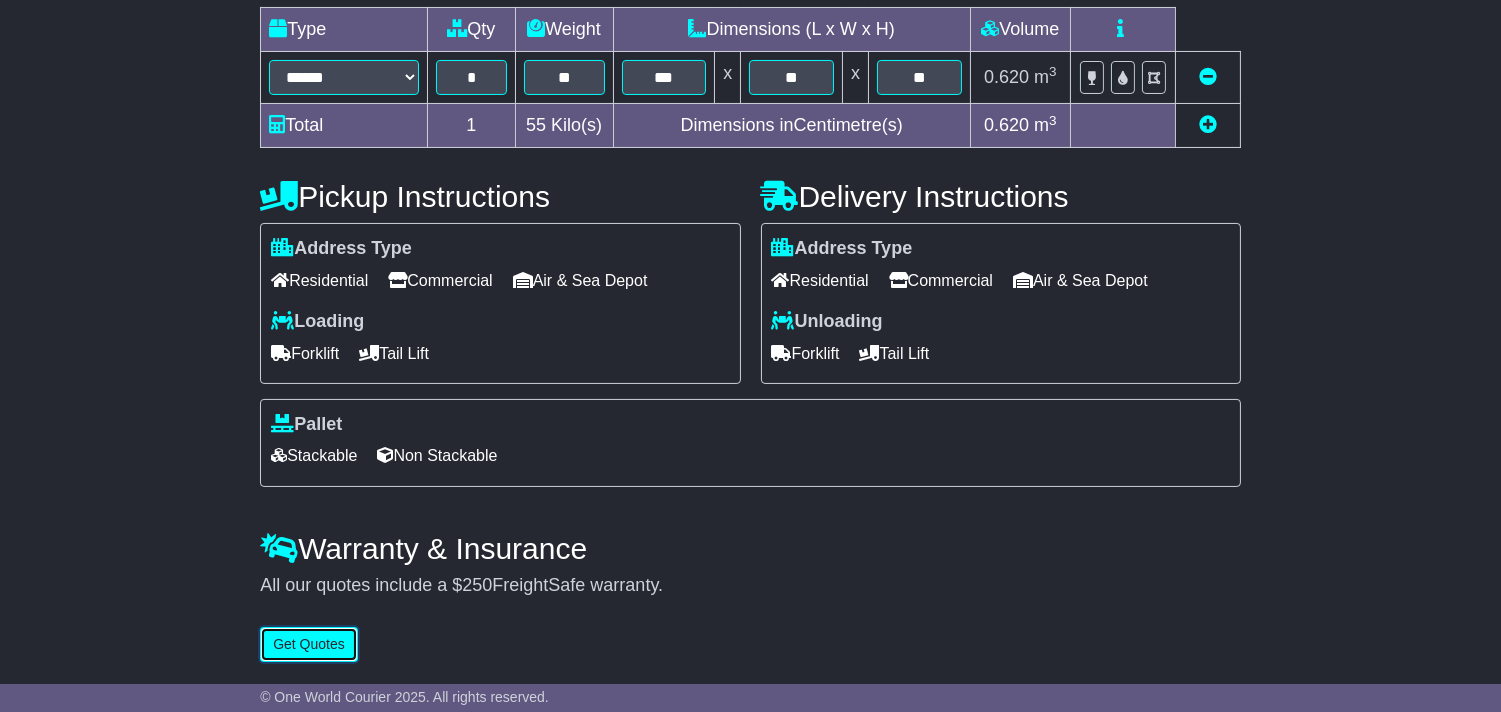 drag, startPoint x: 327, startPoint y: 647, endPoint x: 285, endPoint y: 647, distance: 42 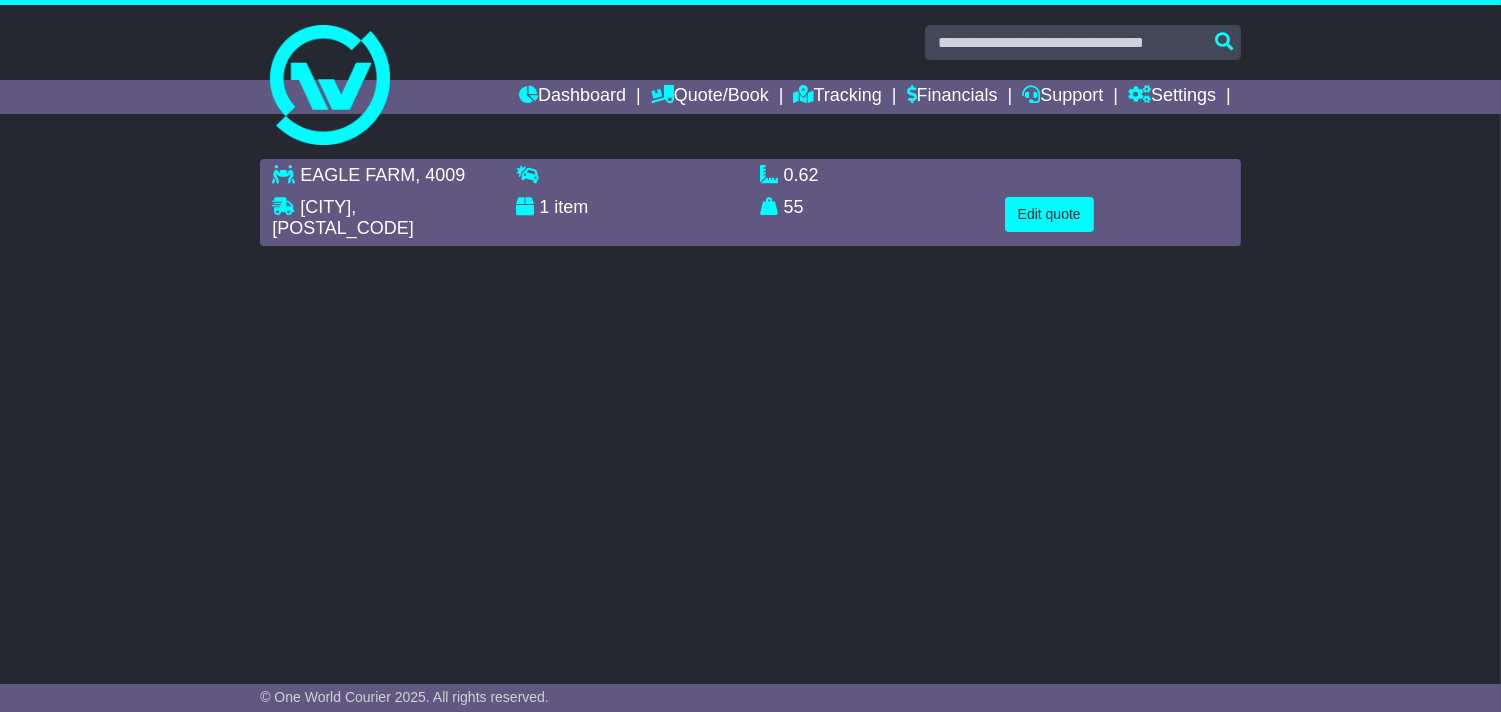 scroll, scrollTop: 0, scrollLeft: 0, axis: both 